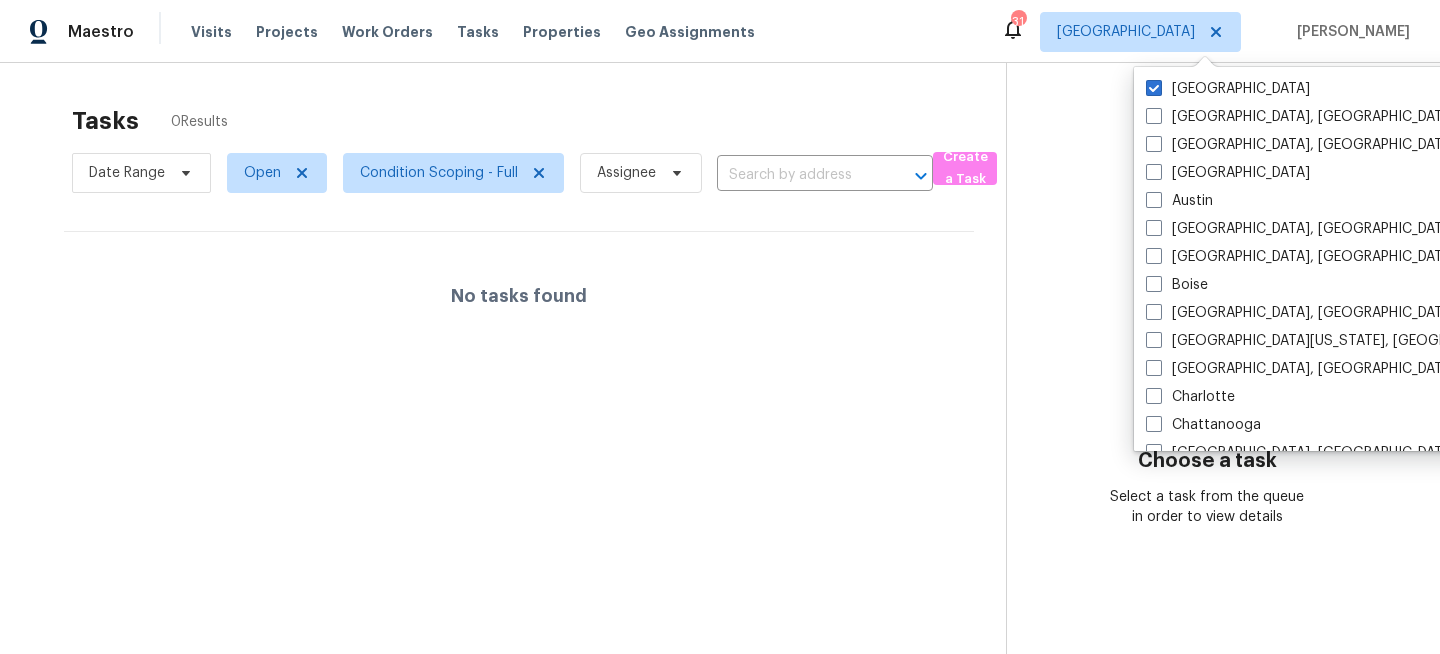 scroll, scrollTop: 0, scrollLeft: 0, axis: both 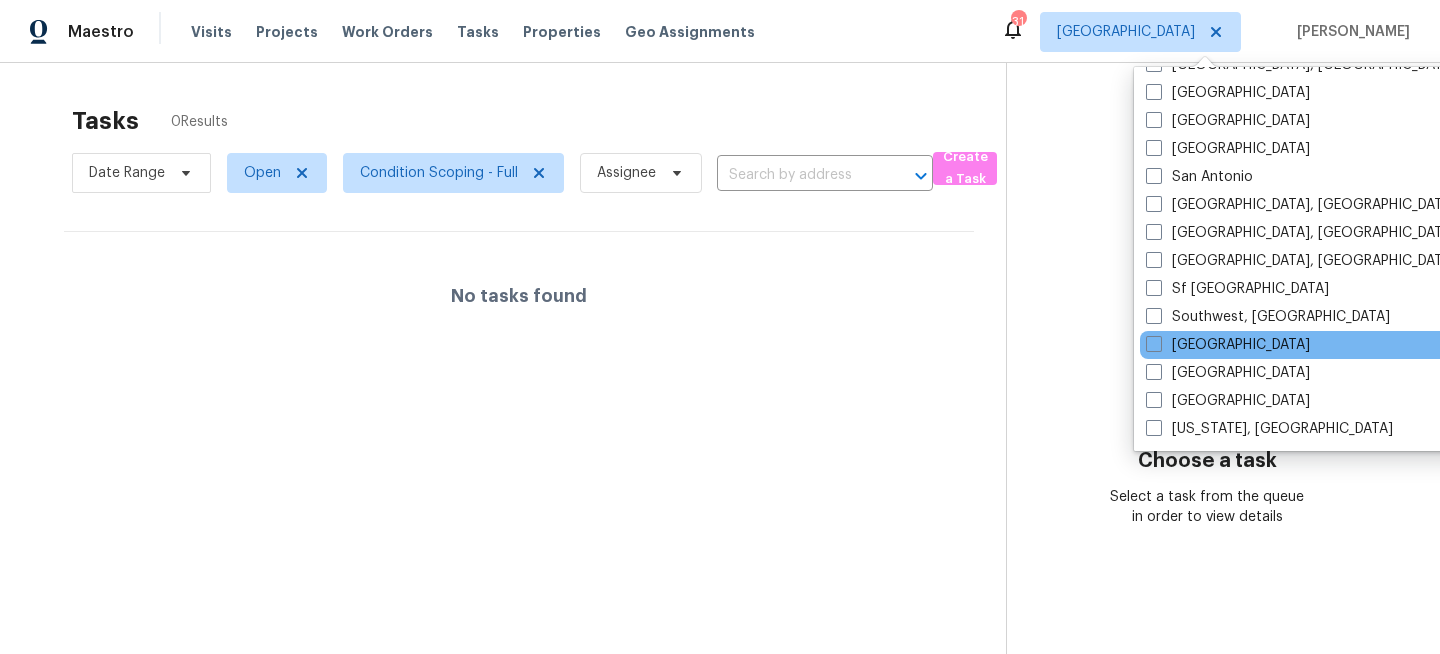 click on "[GEOGRAPHIC_DATA]" at bounding box center (1341, 345) 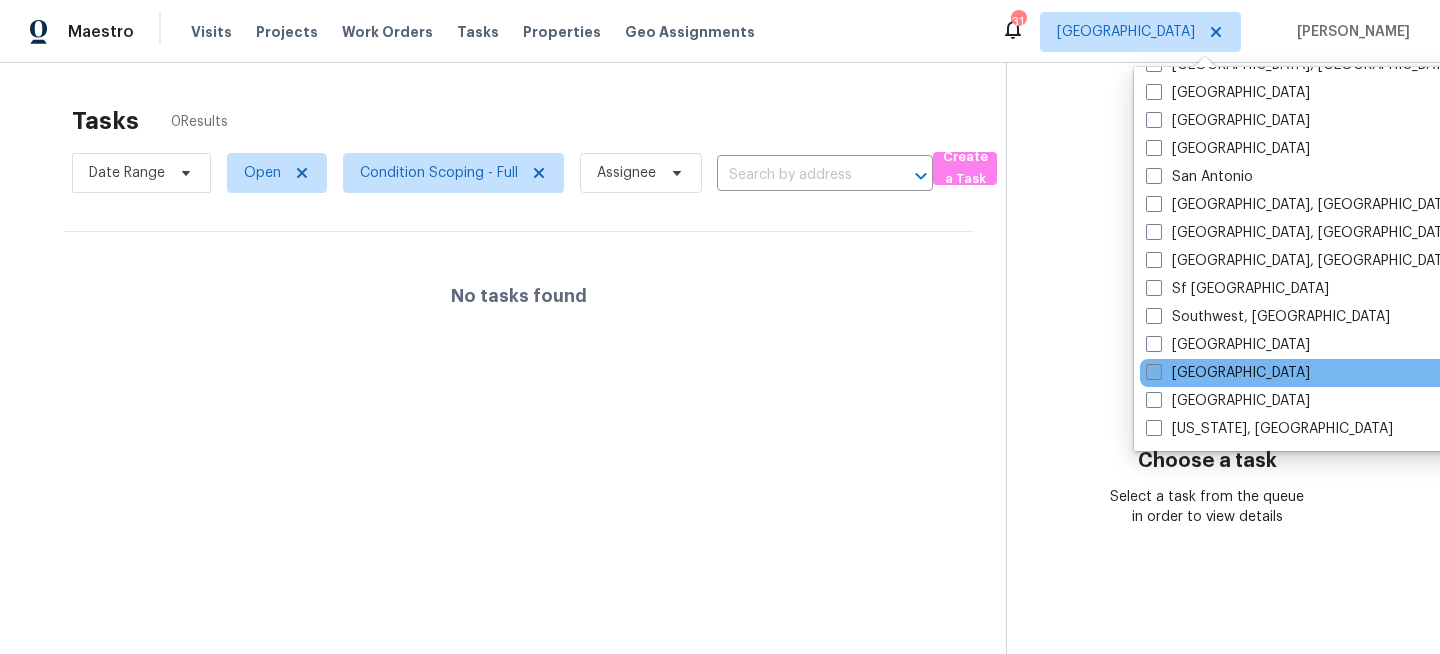 click at bounding box center (1154, 372) 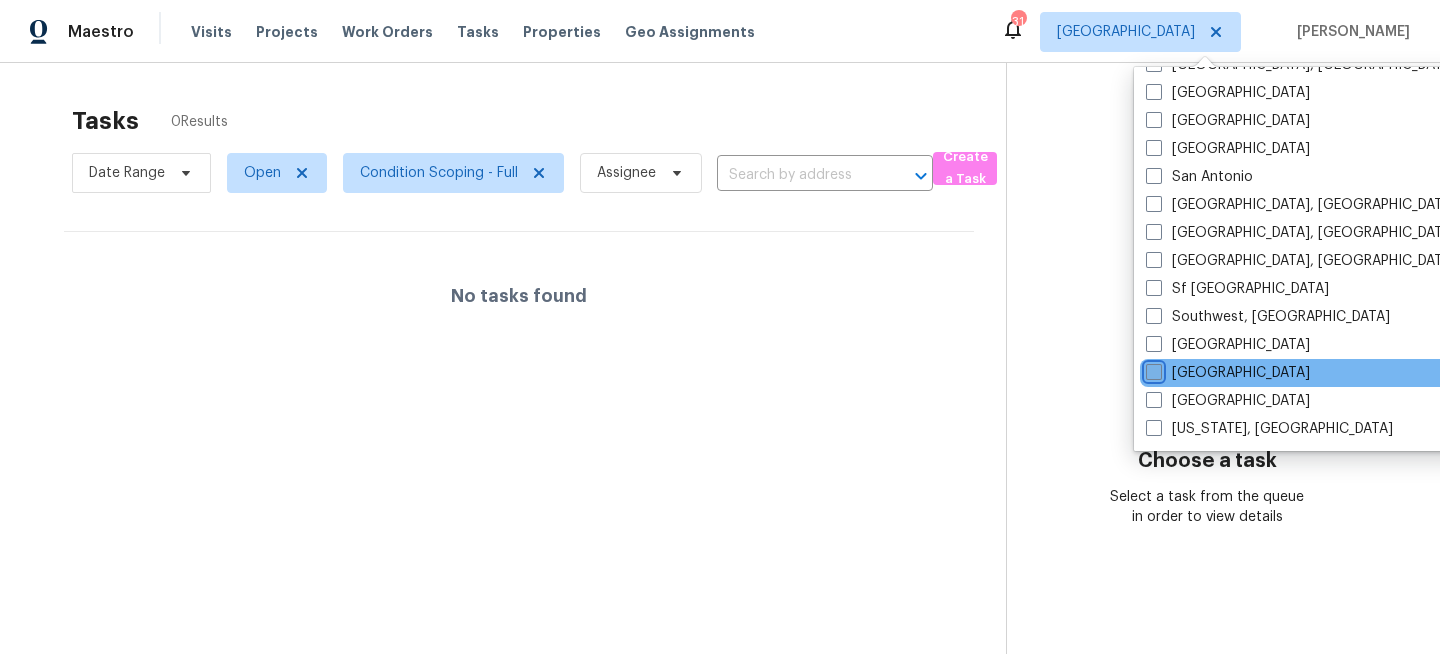 click on "[GEOGRAPHIC_DATA]" at bounding box center (1152, 369) 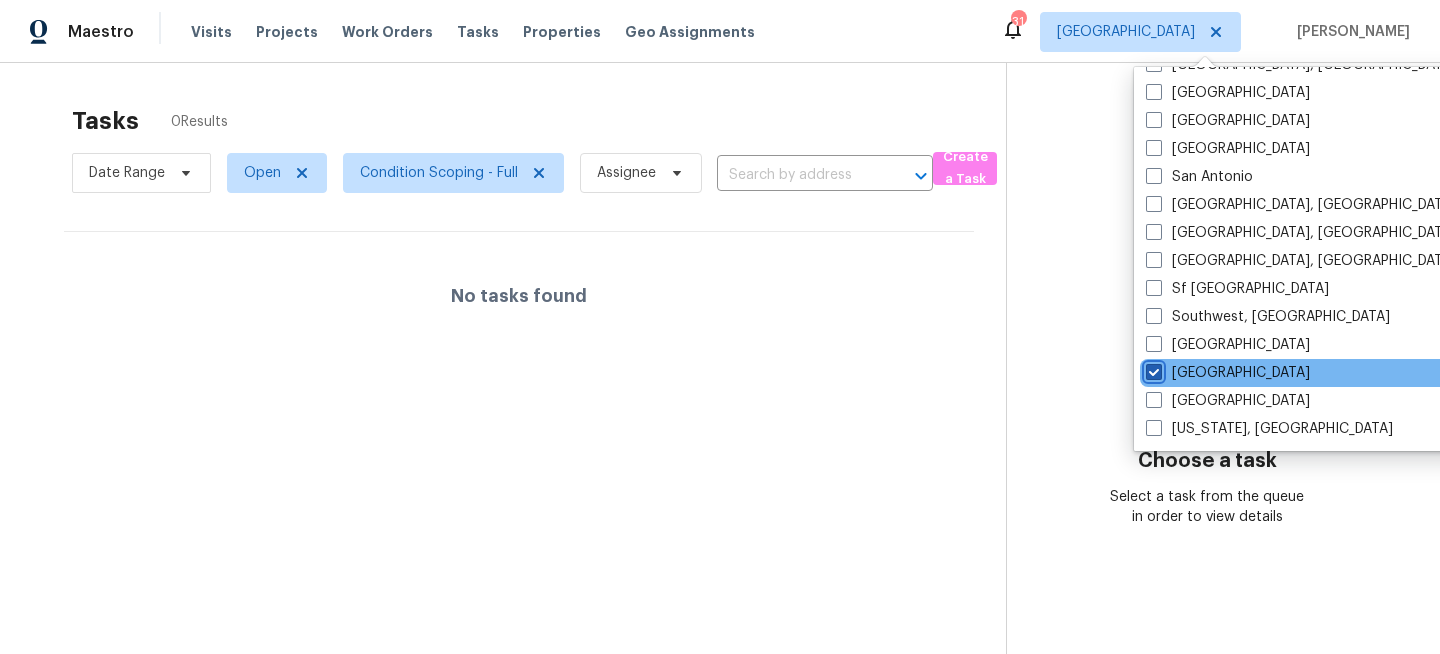 checkbox on "true" 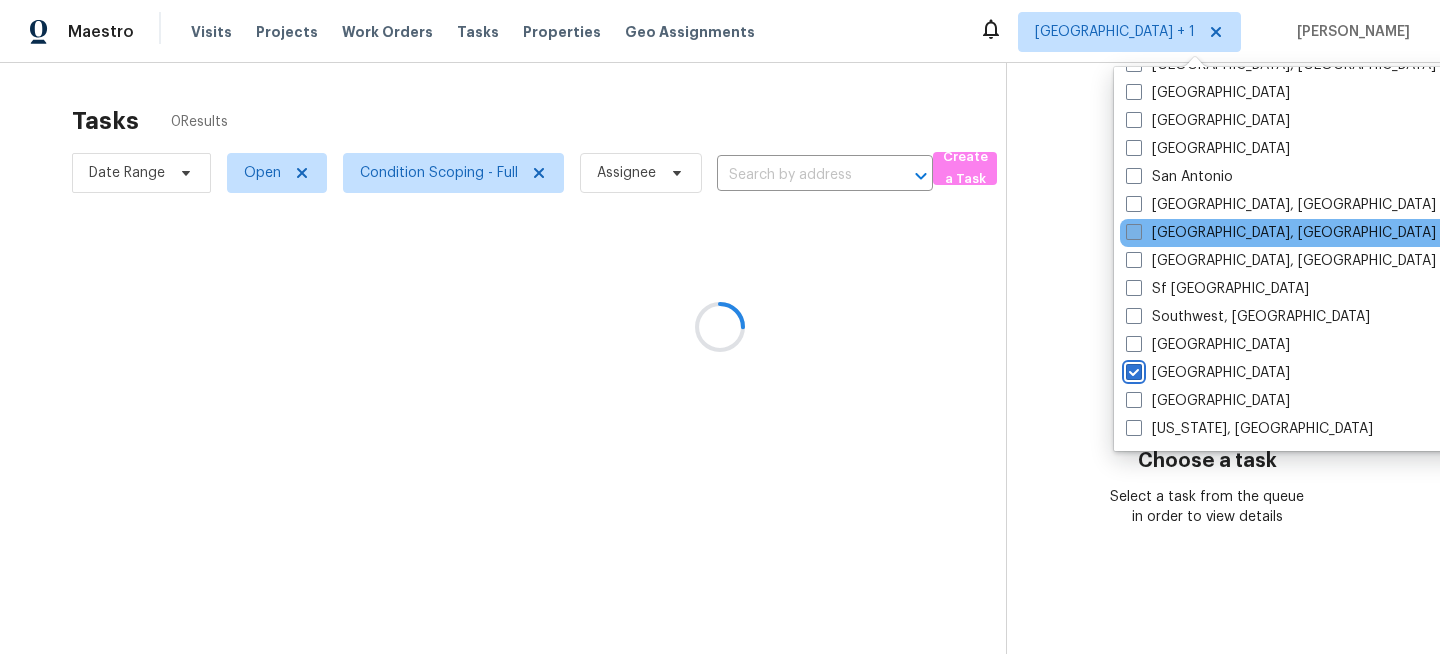 scroll, scrollTop: 0, scrollLeft: 0, axis: both 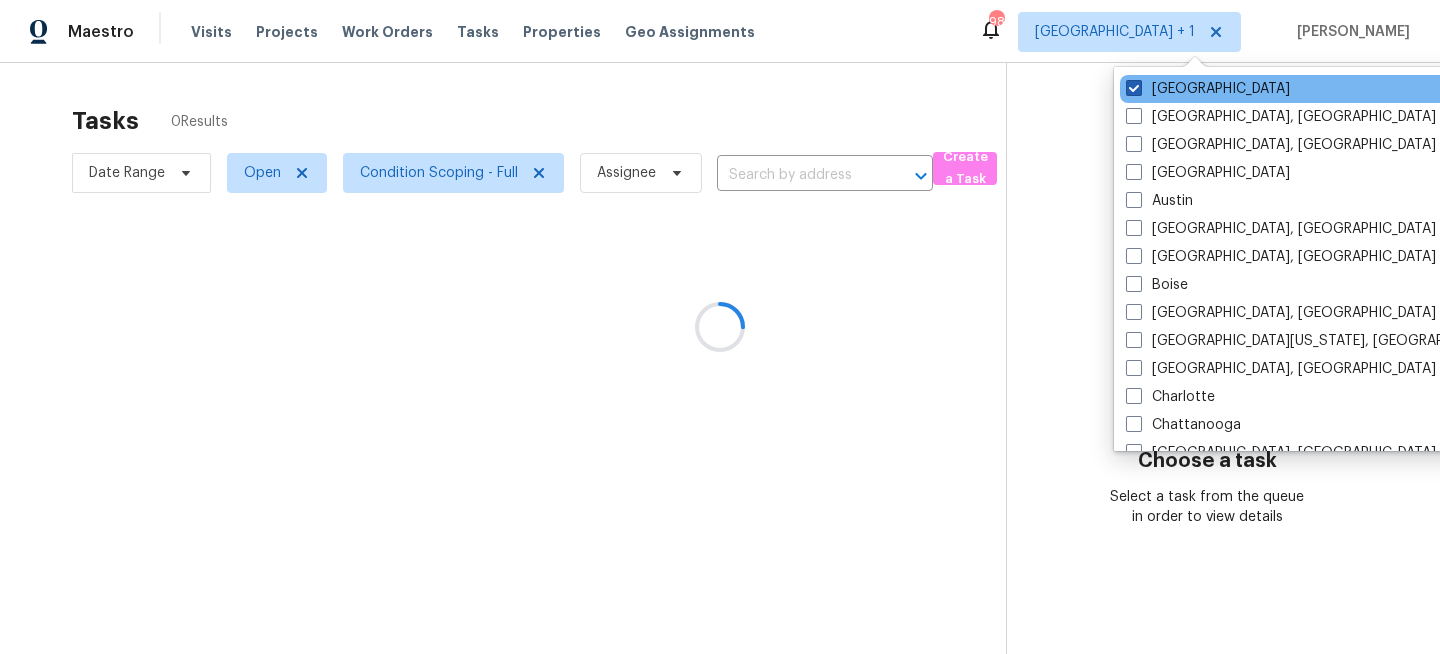 click on "[GEOGRAPHIC_DATA]" at bounding box center (1208, 89) 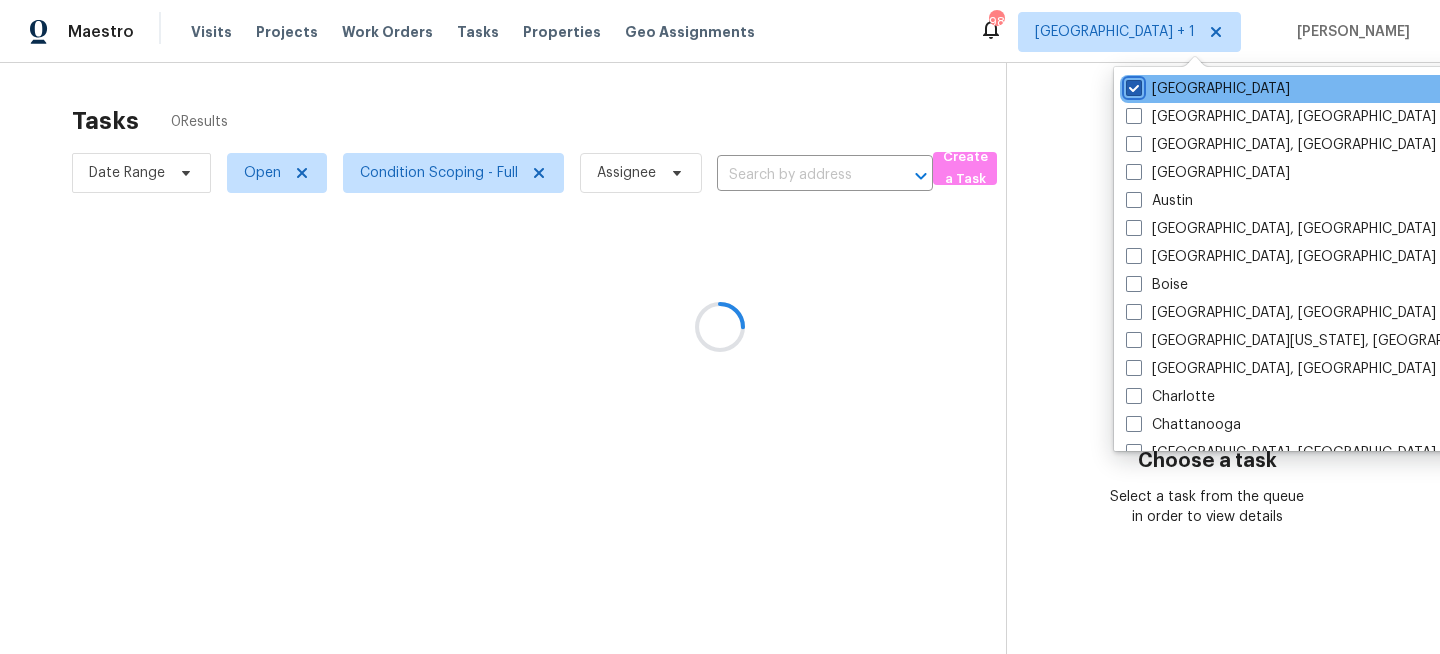 click on "[GEOGRAPHIC_DATA]" at bounding box center (1132, 85) 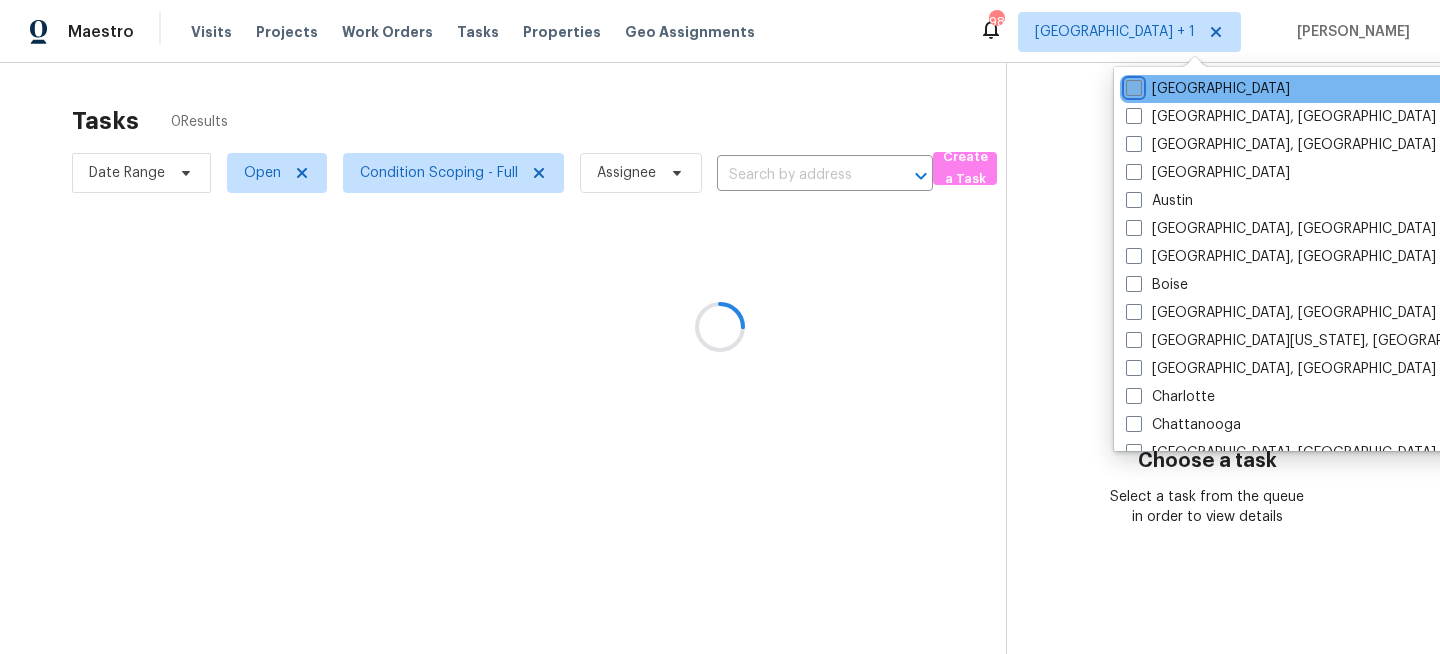 checkbox on "false" 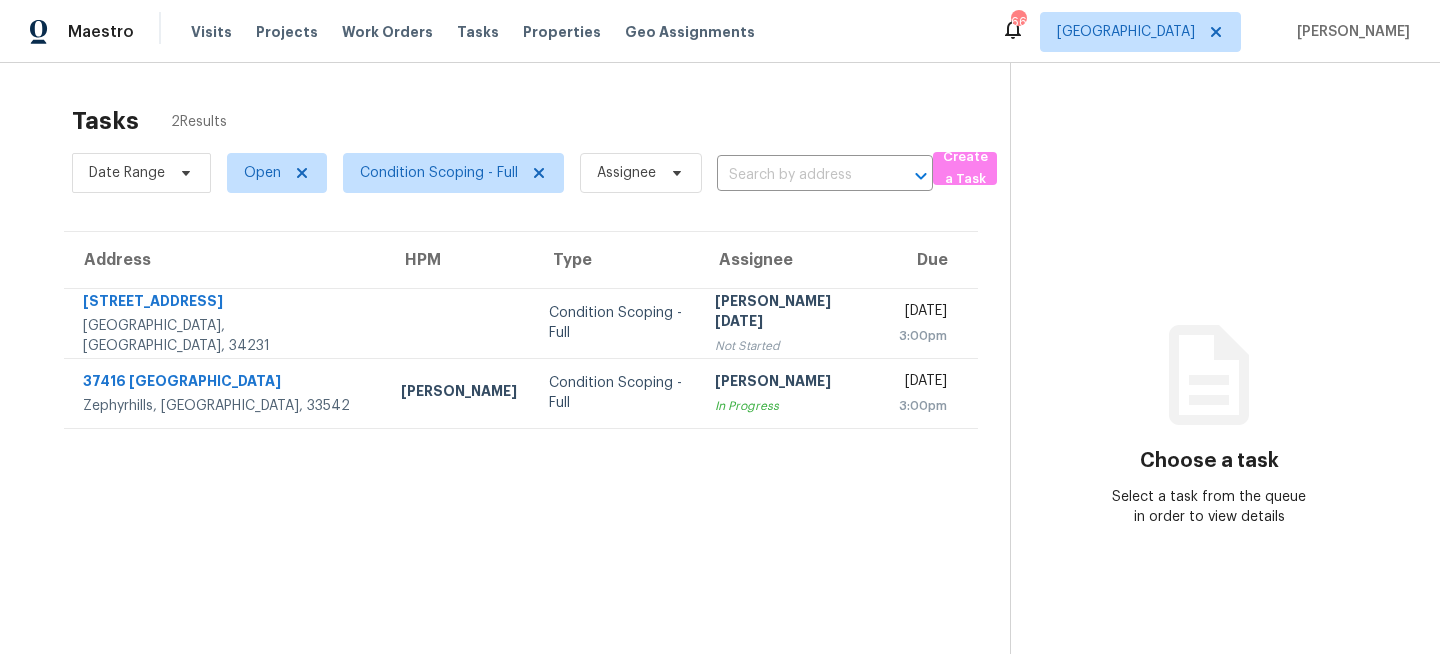 scroll, scrollTop: 0, scrollLeft: 0, axis: both 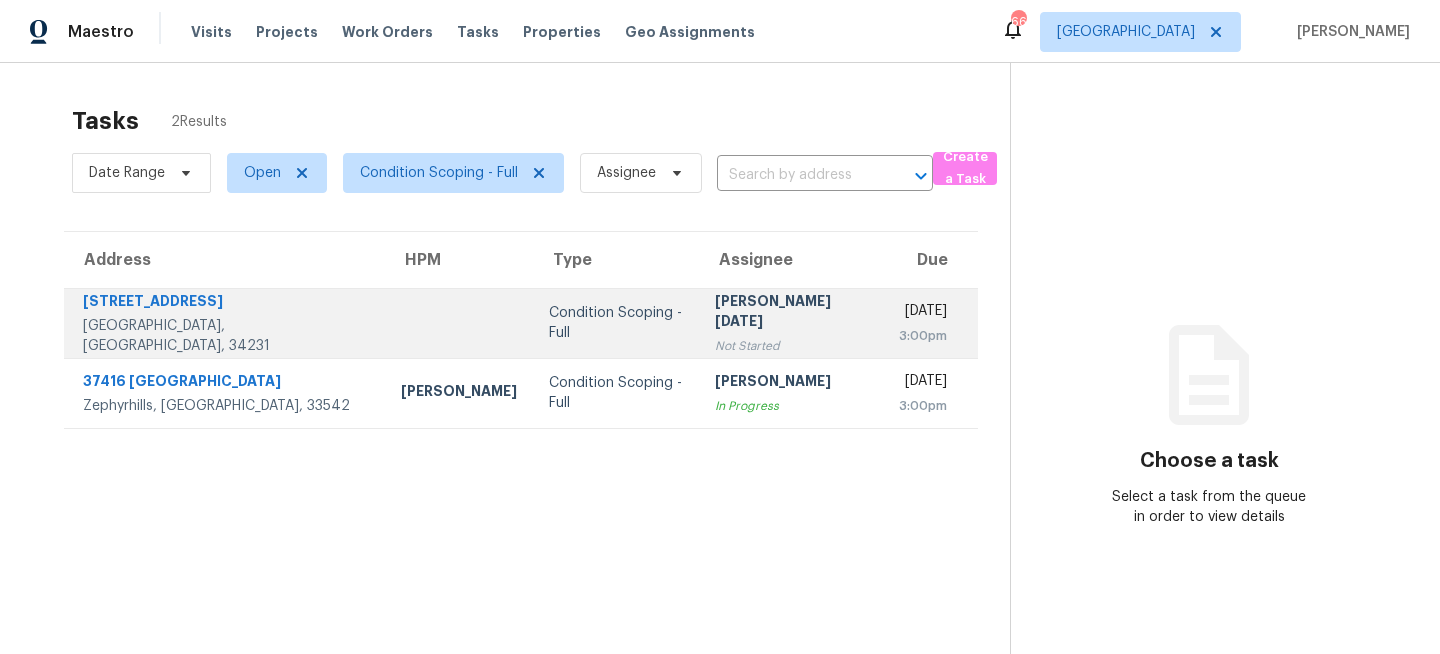 click on "Prabhu Raja Not Started" at bounding box center (791, 323) 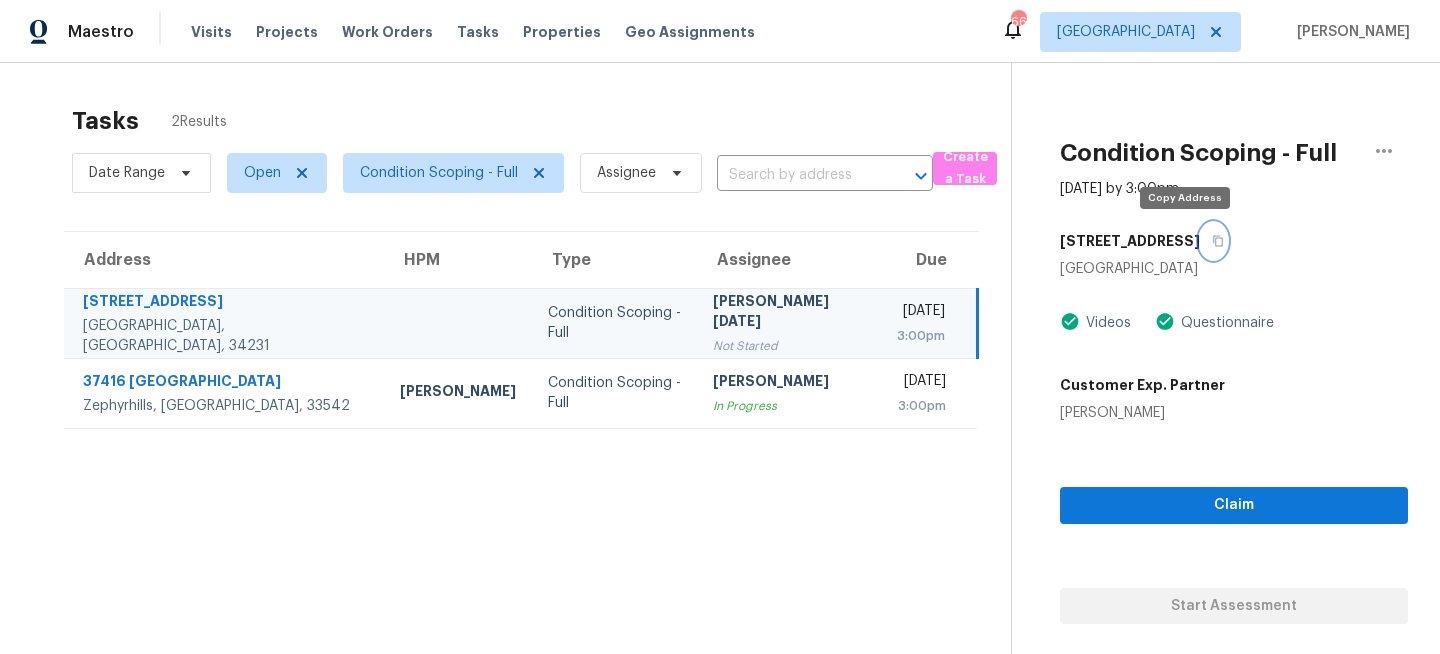 click 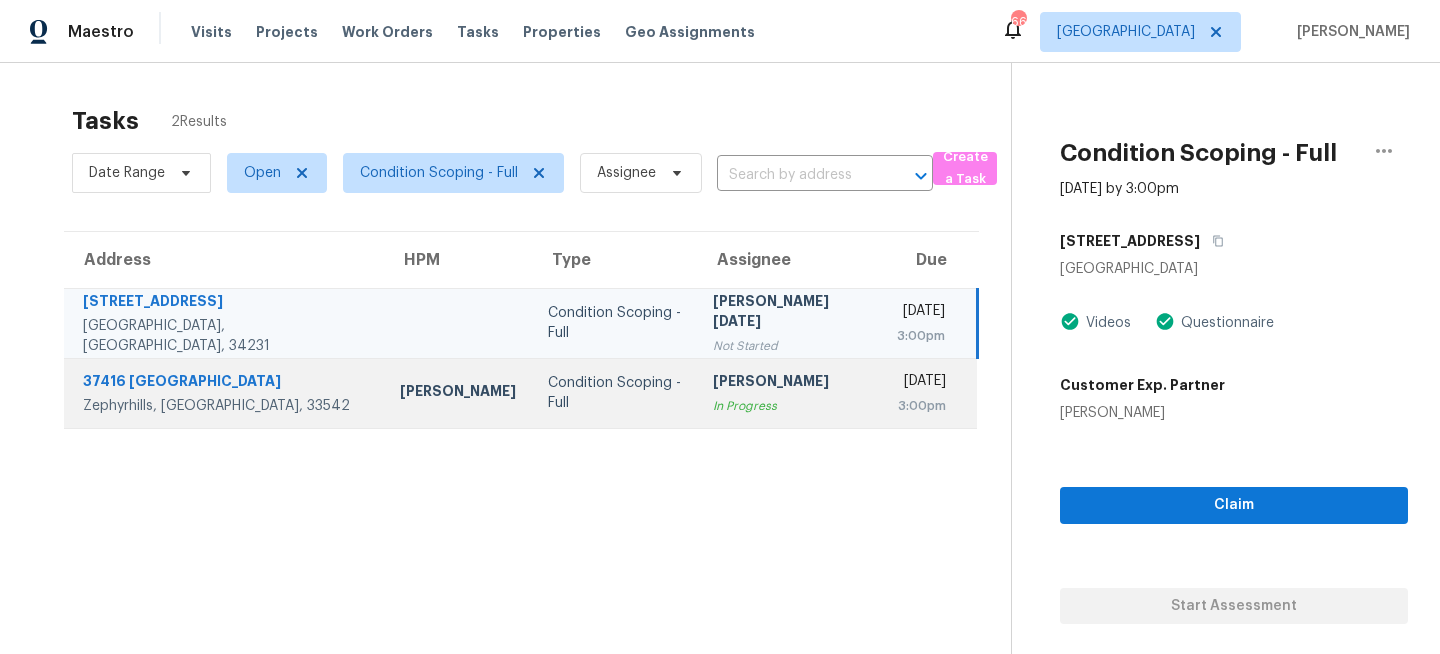 click on "Condition Scoping - Full" at bounding box center (614, 393) 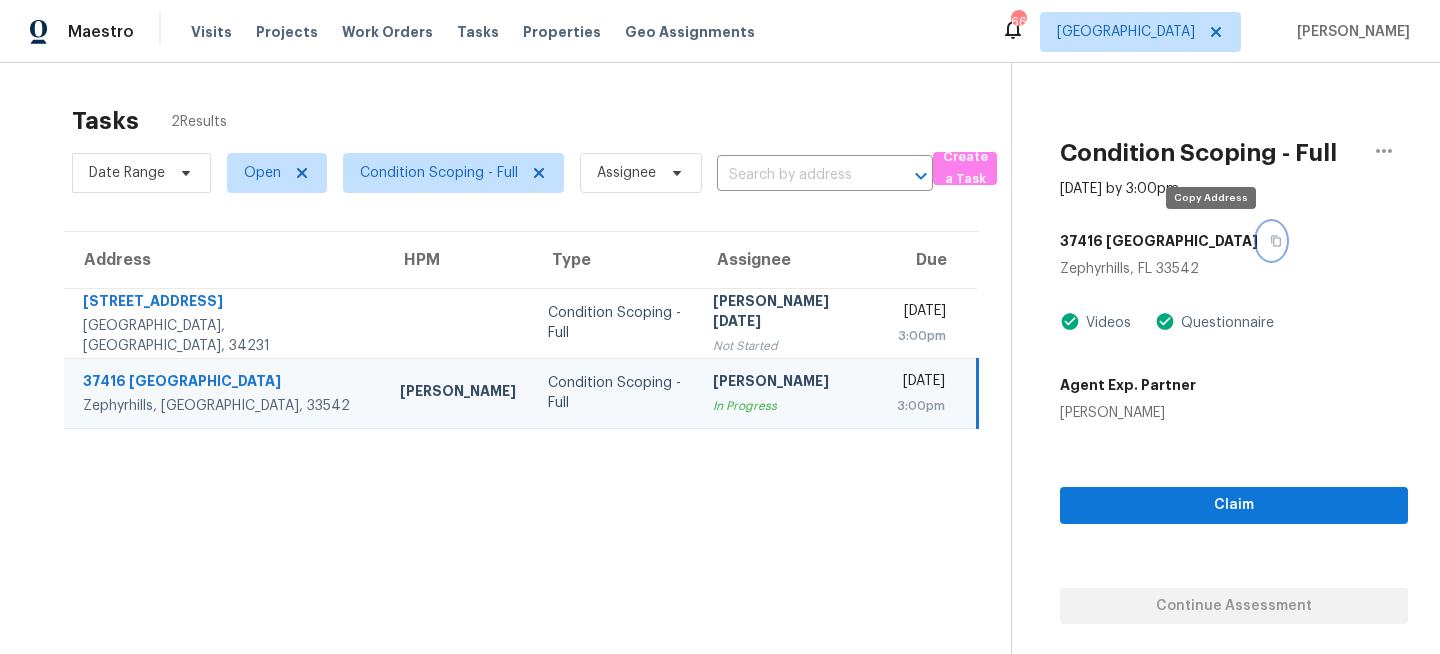 click 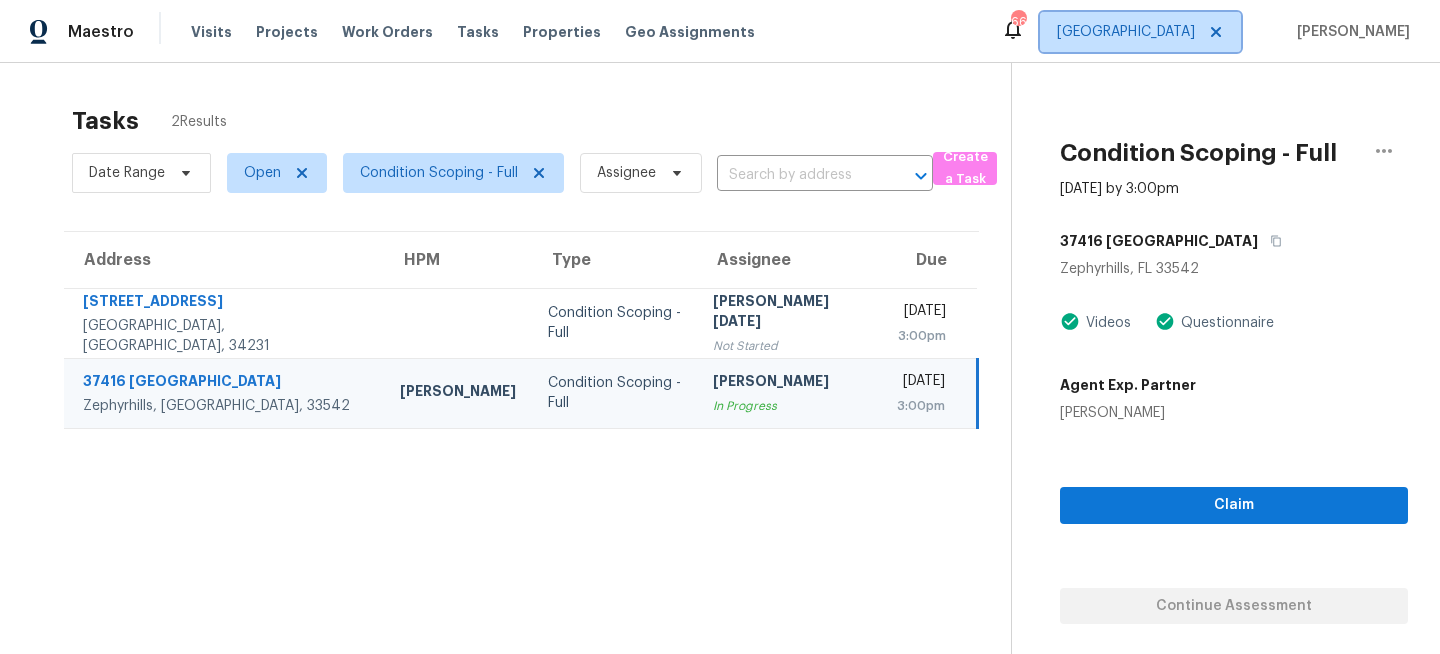 click on "[GEOGRAPHIC_DATA]" at bounding box center [1126, 32] 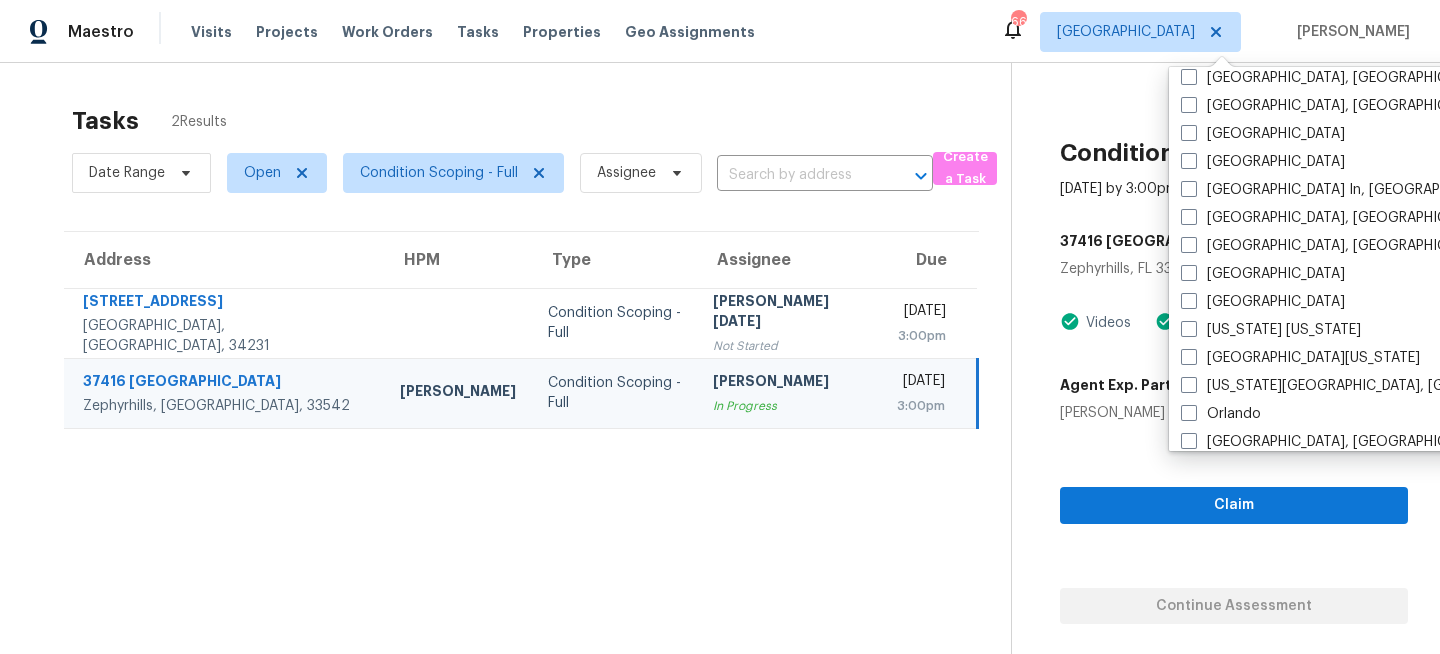 scroll, scrollTop: 857, scrollLeft: 0, axis: vertical 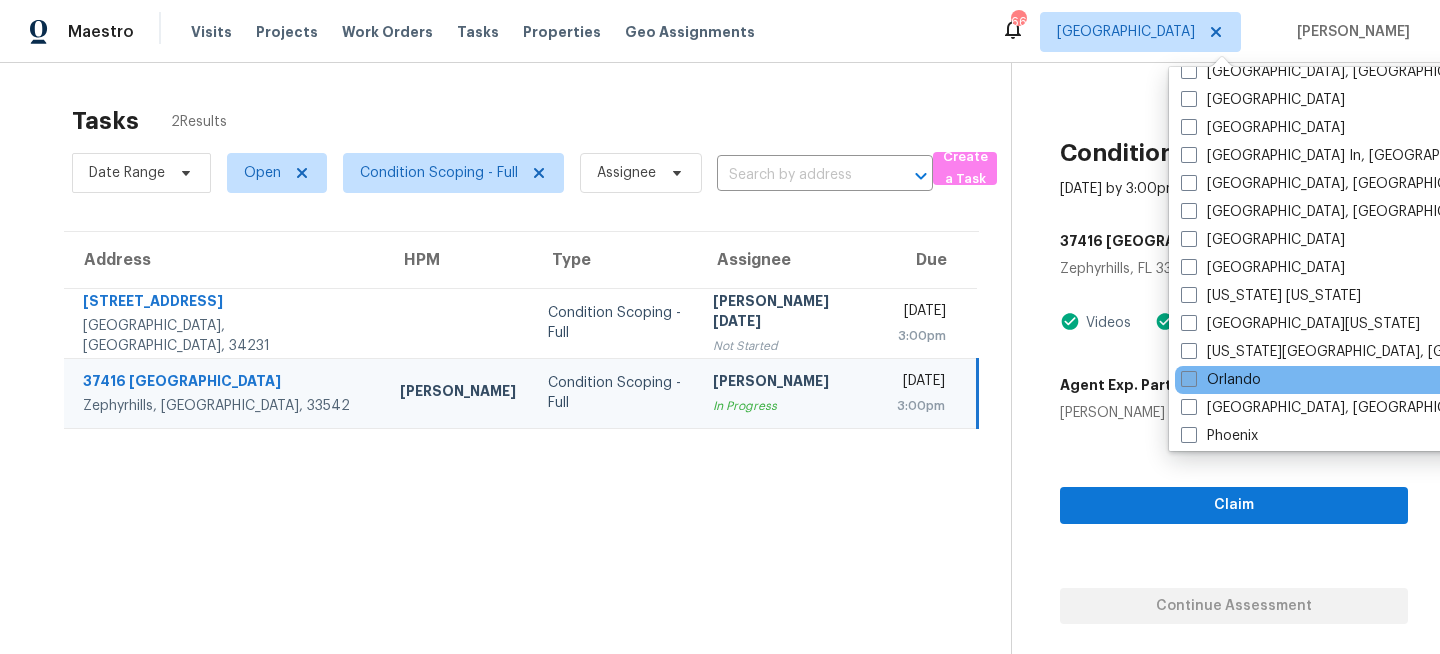 click at bounding box center [1189, 379] 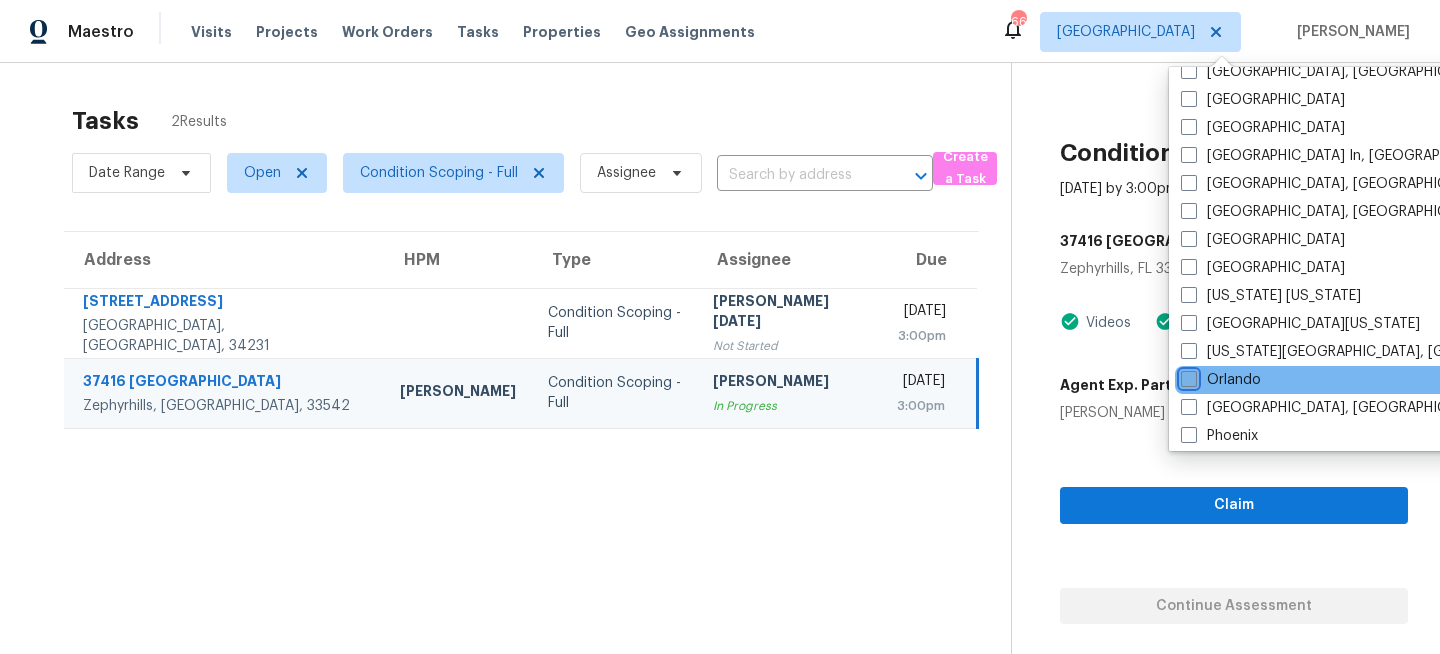 click on "Orlando" at bounding box center (1187, 376) 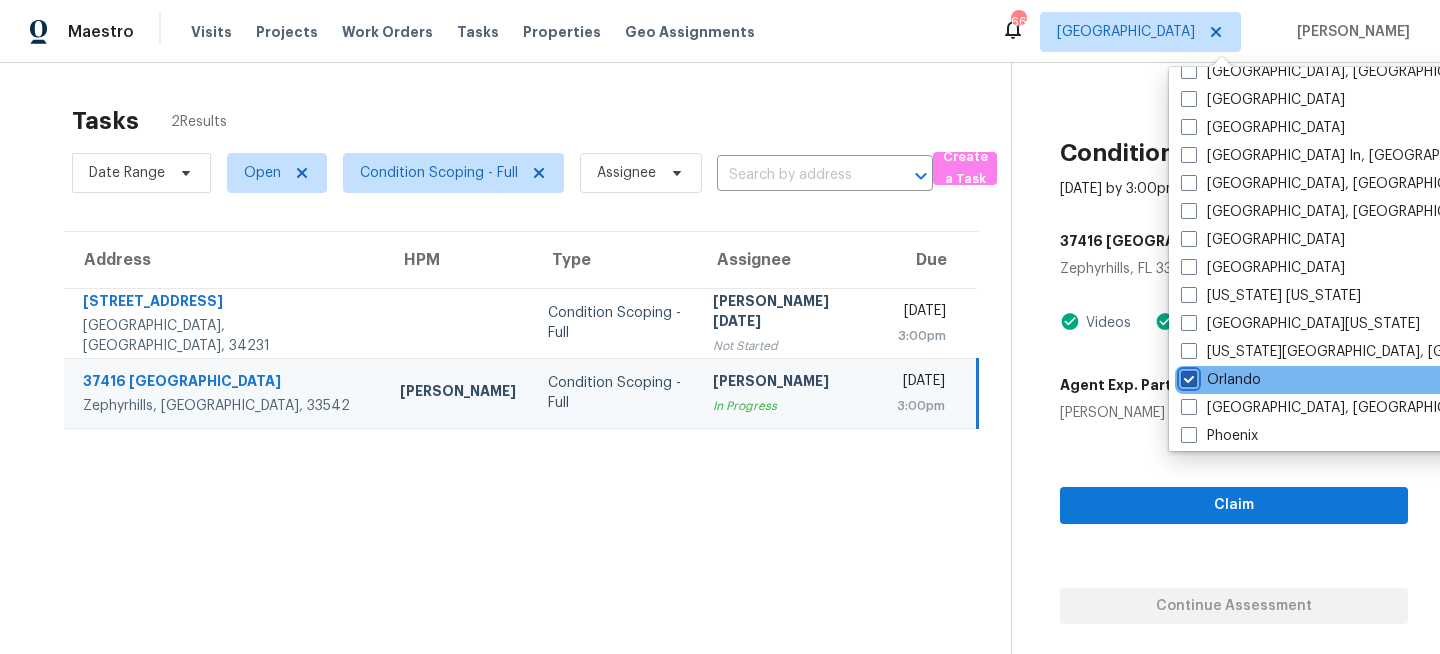 checkbox on "true" 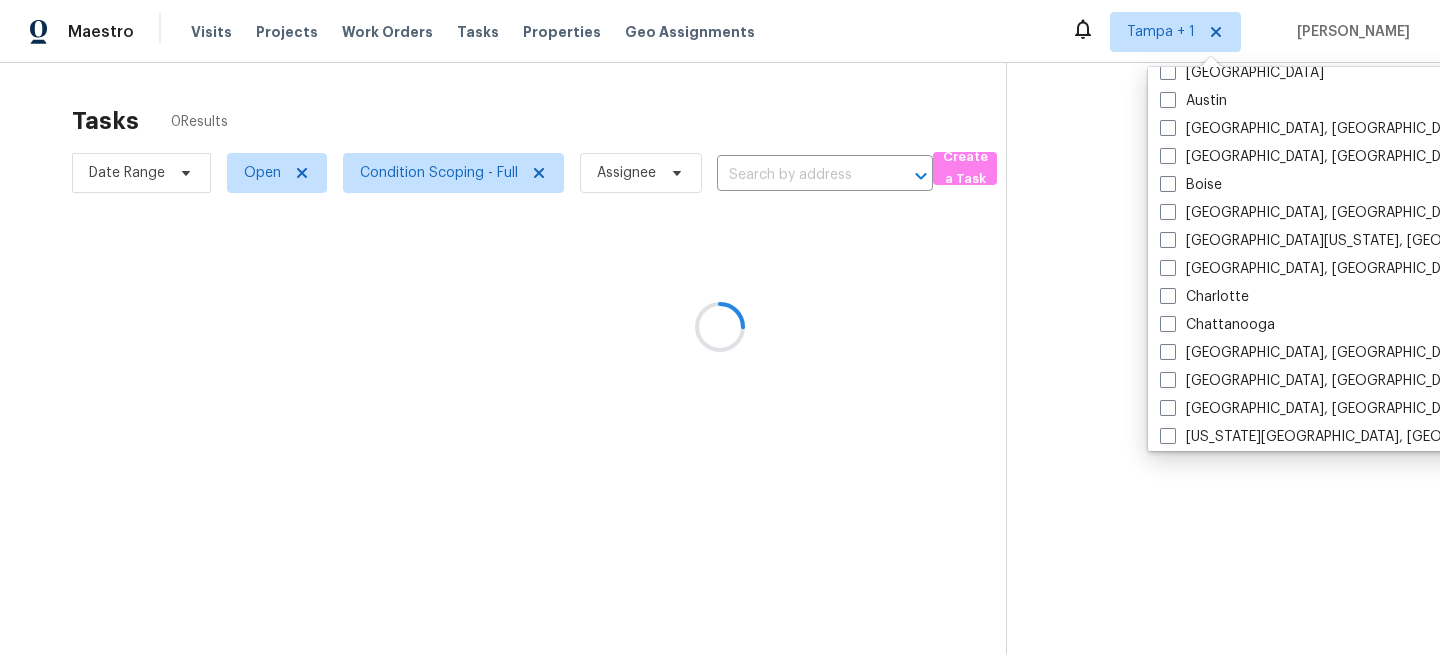 scroll, scrollTop: 0, scrollLeft: 0, axis: both 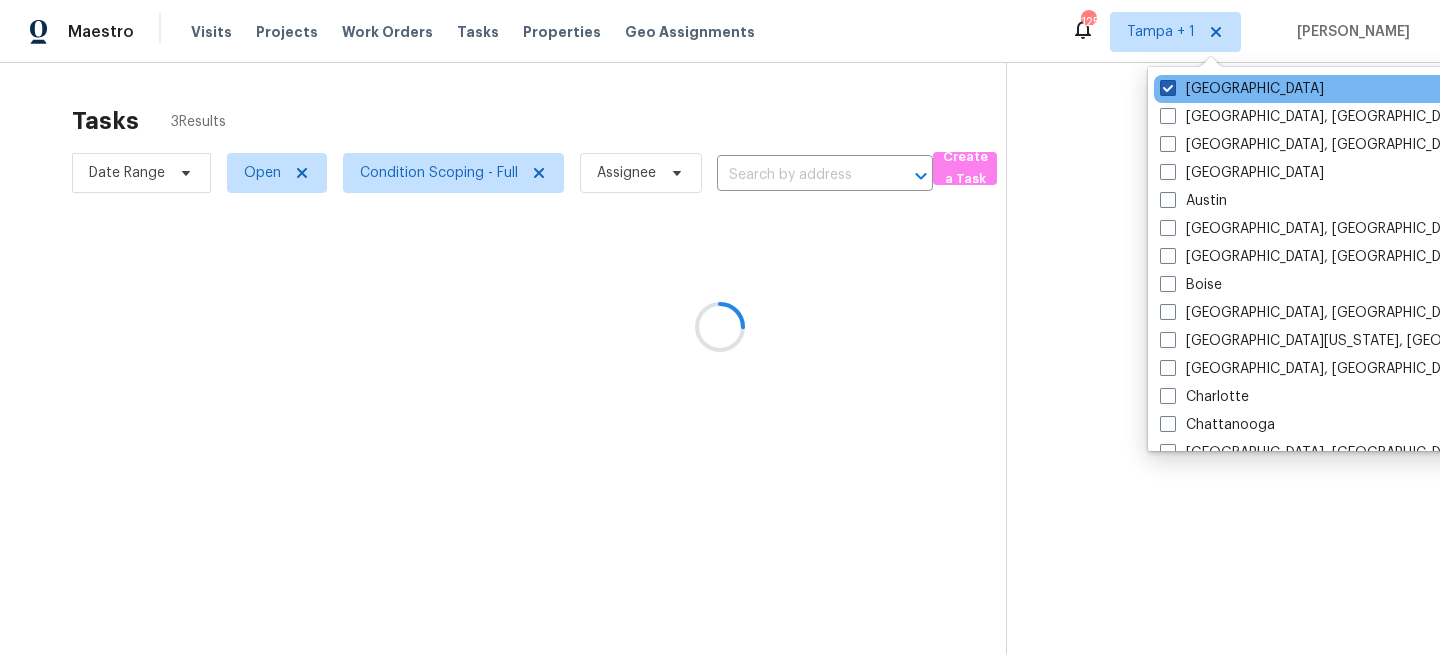 click on "Tampa" at bounding box center (1242, 89) 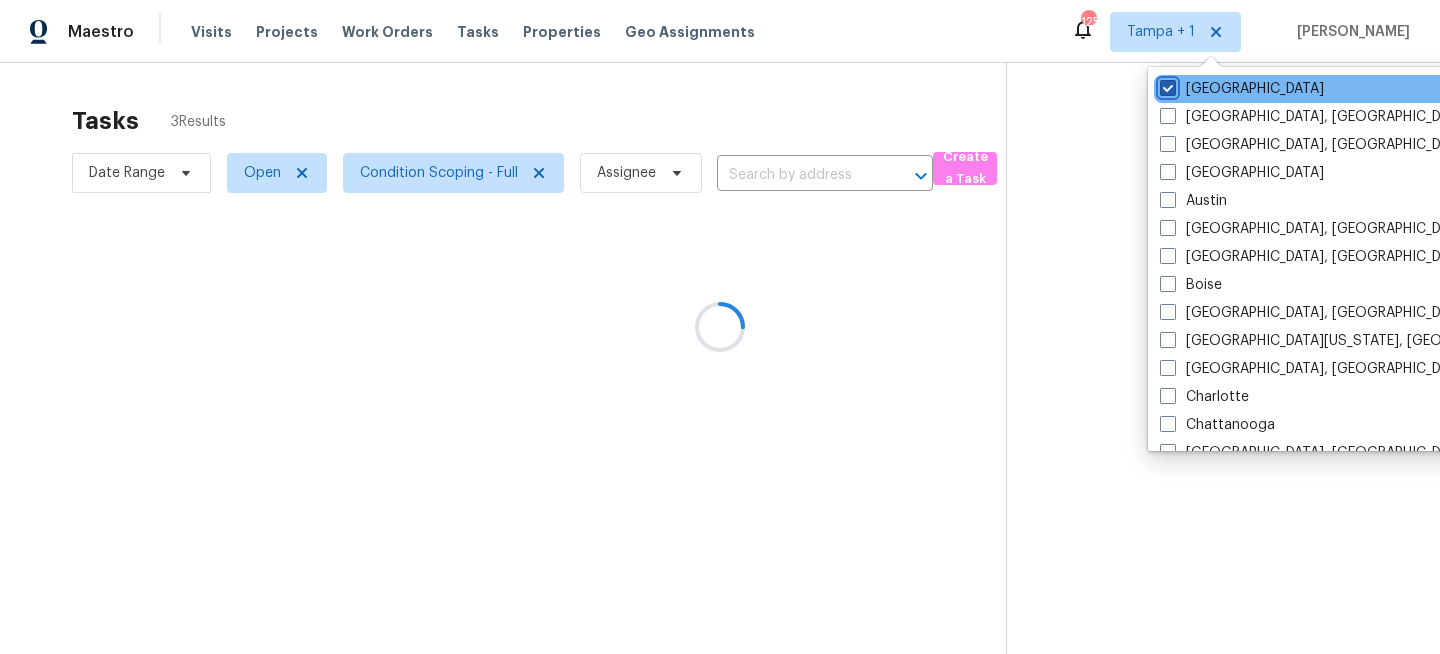 click on "Tampa" at bounding box center [1166, 85] 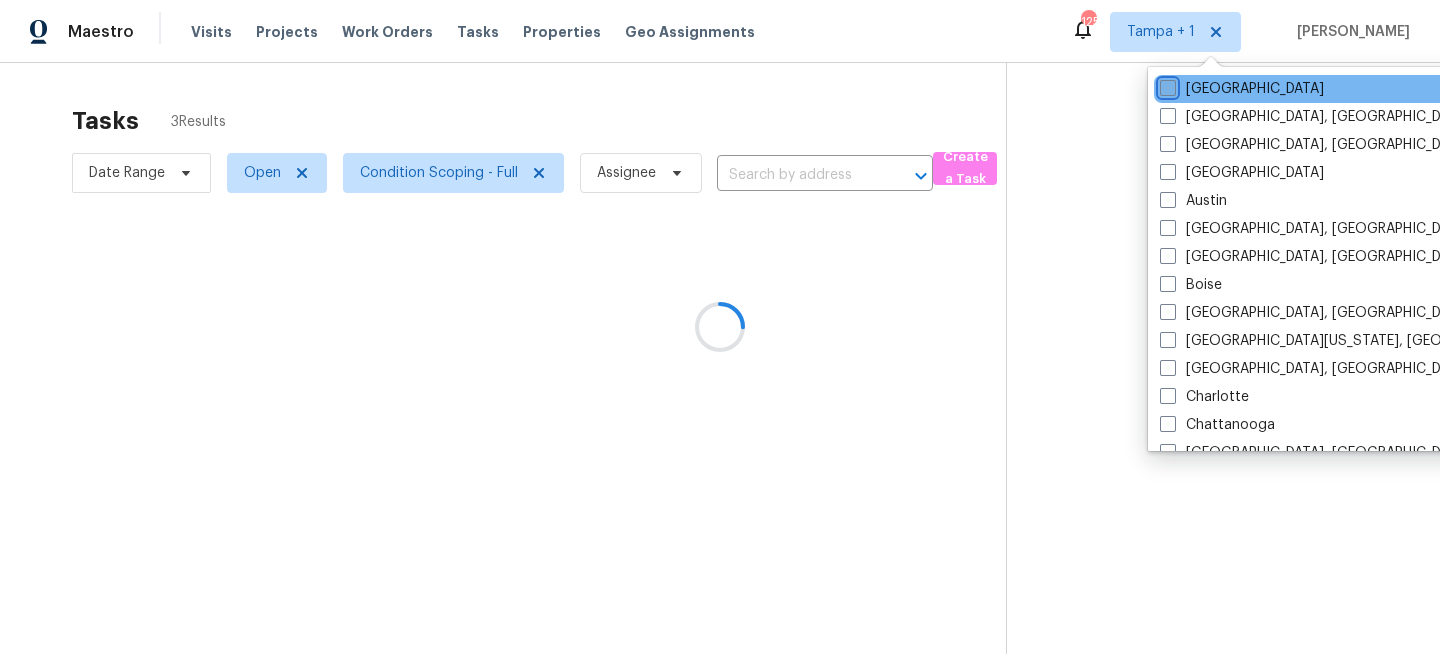 checkbox on "false" 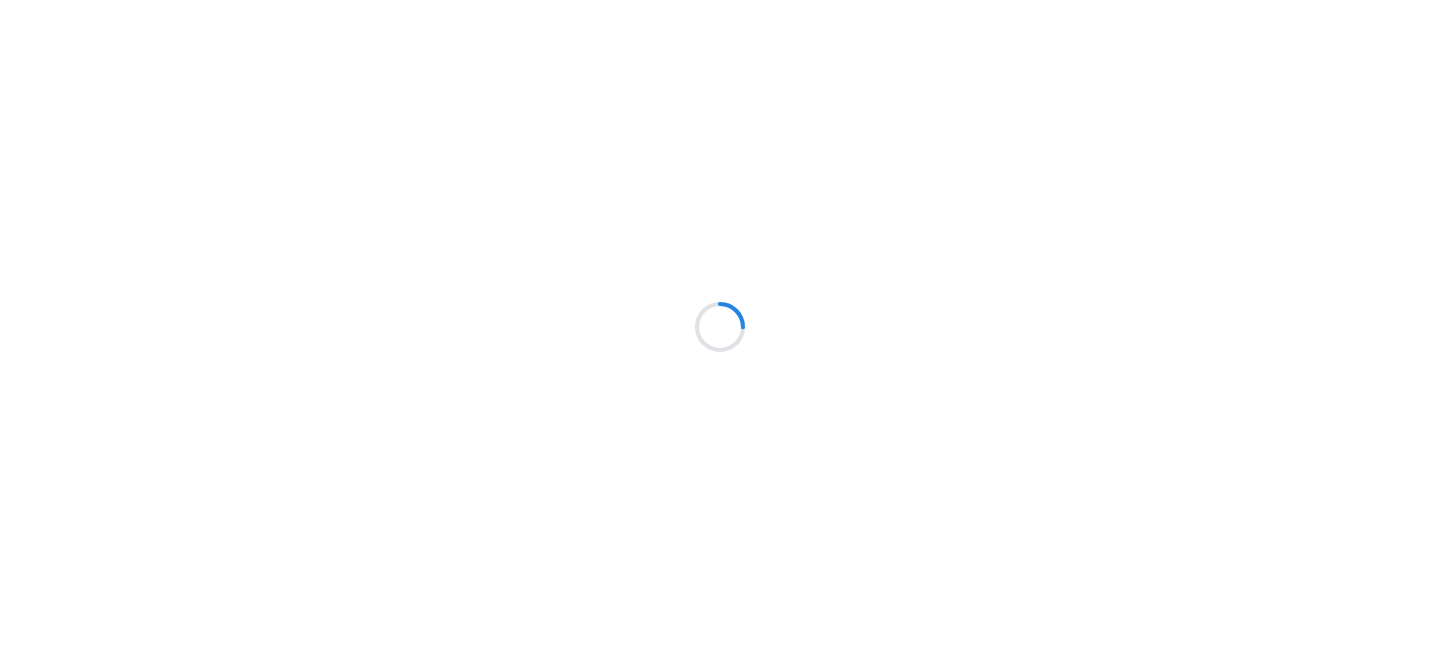scroll, scrollTop: 0, scrollLeft: 0, axis: both 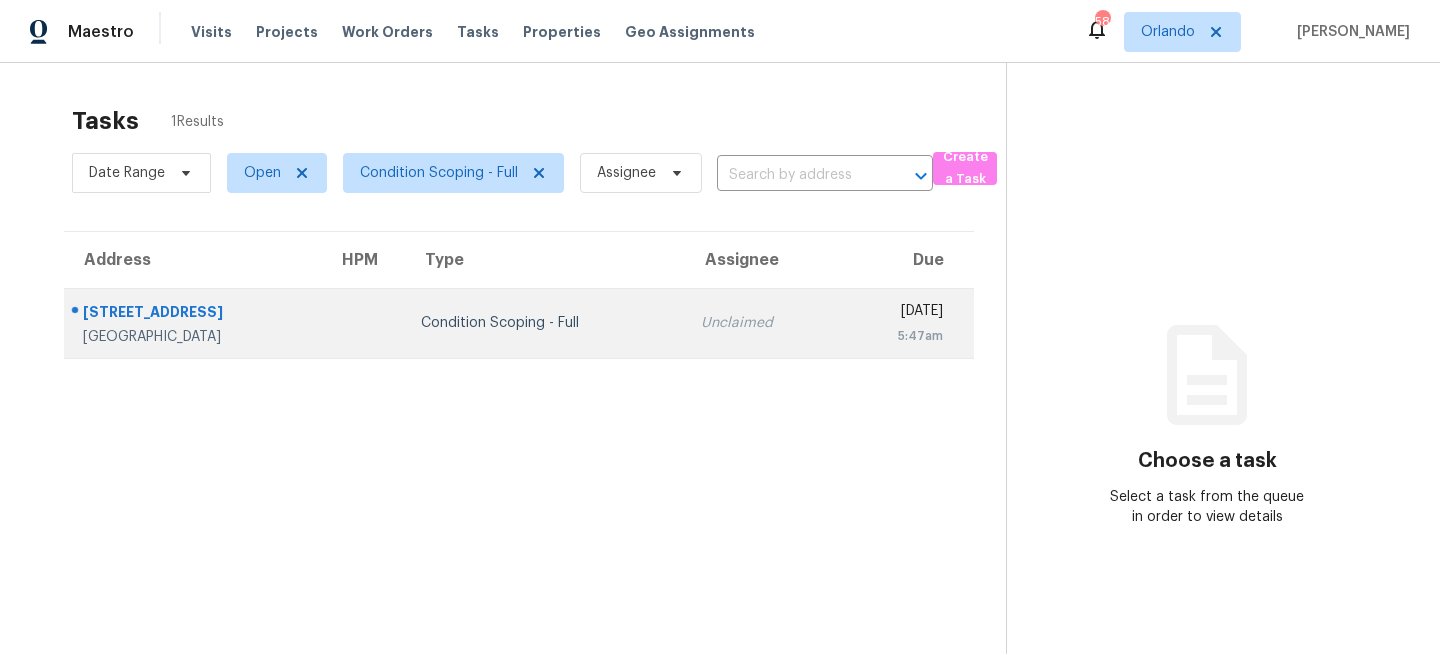click on "Condition Scoping - Full" at bounding box center [545, 323] 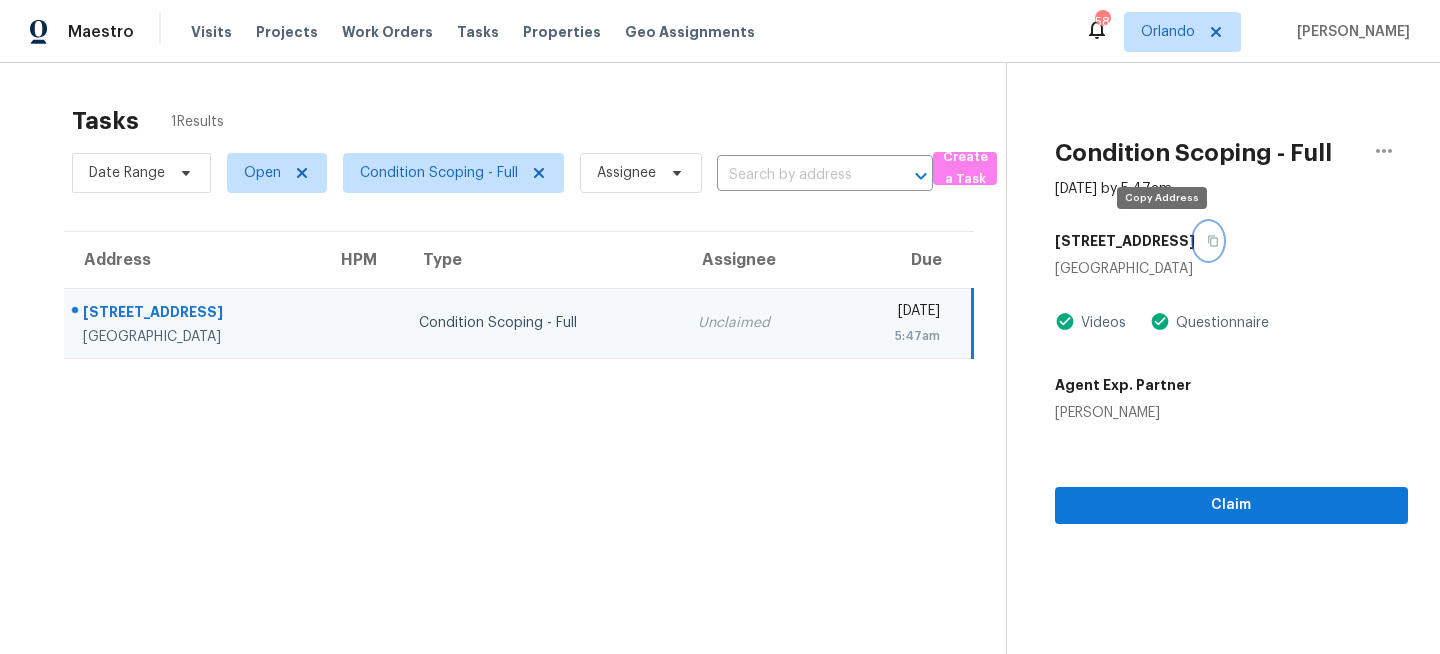 click 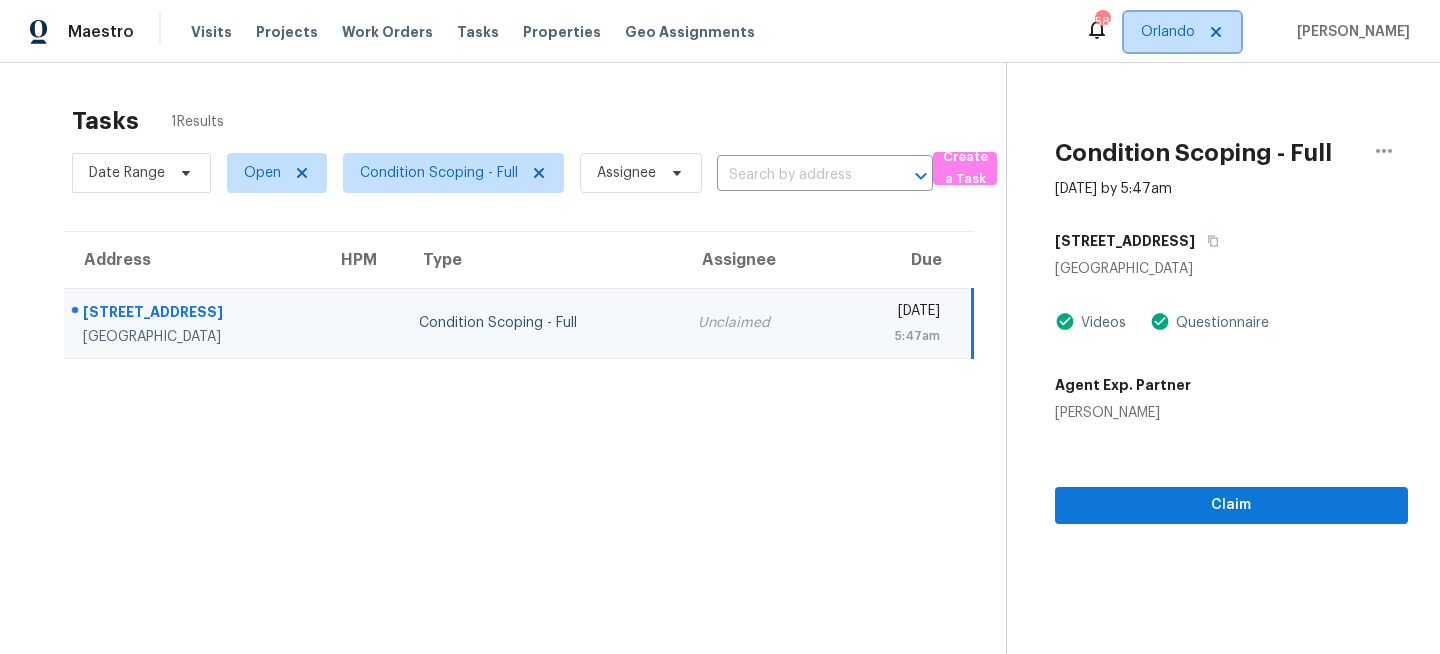 click on "Orlando" at bounding box center [1168, 32] 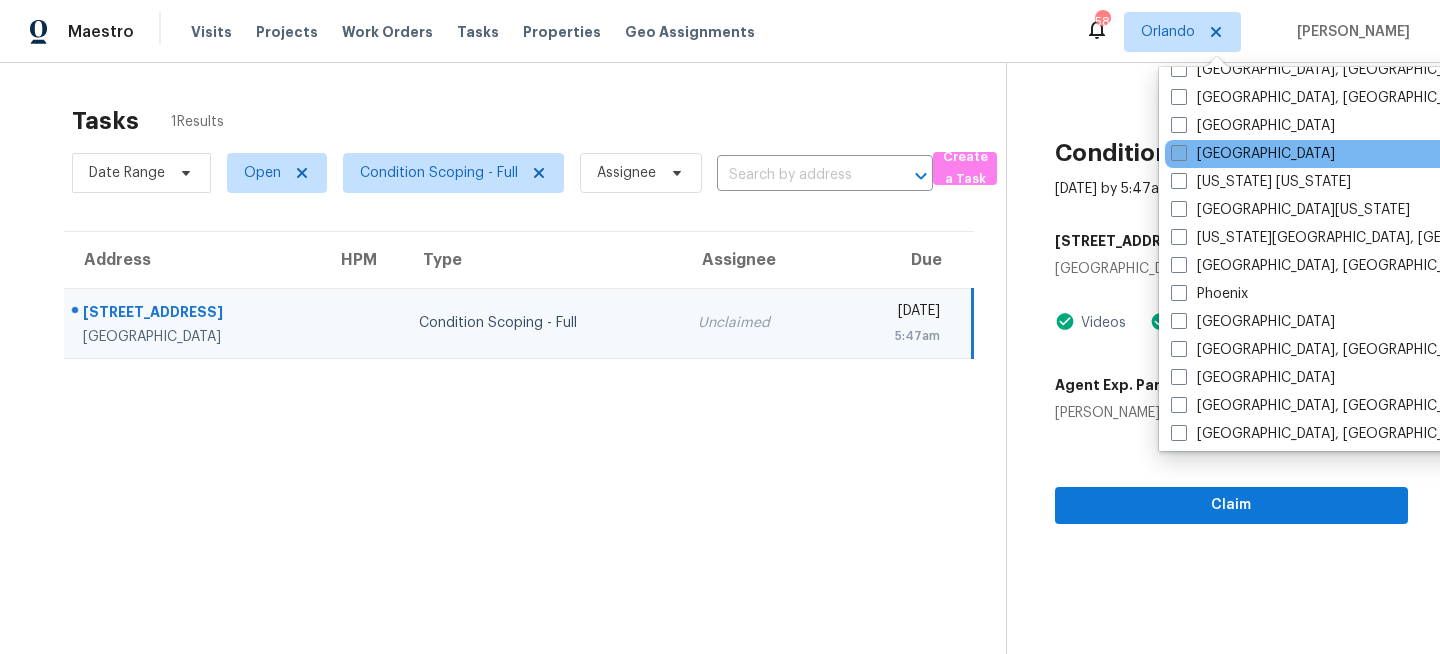 scroll, scrollTop: 960, scrollLeft: 0, axis: vertical 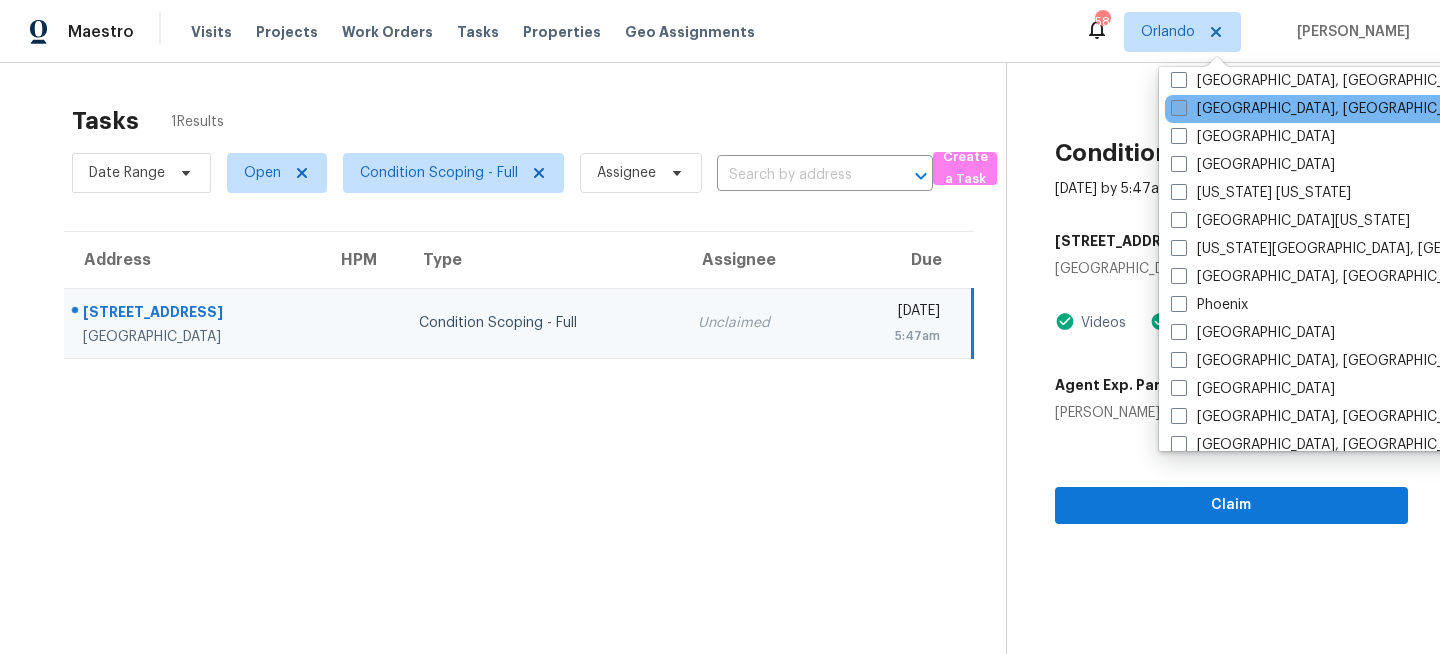 click at bounding box center [1179, 108] 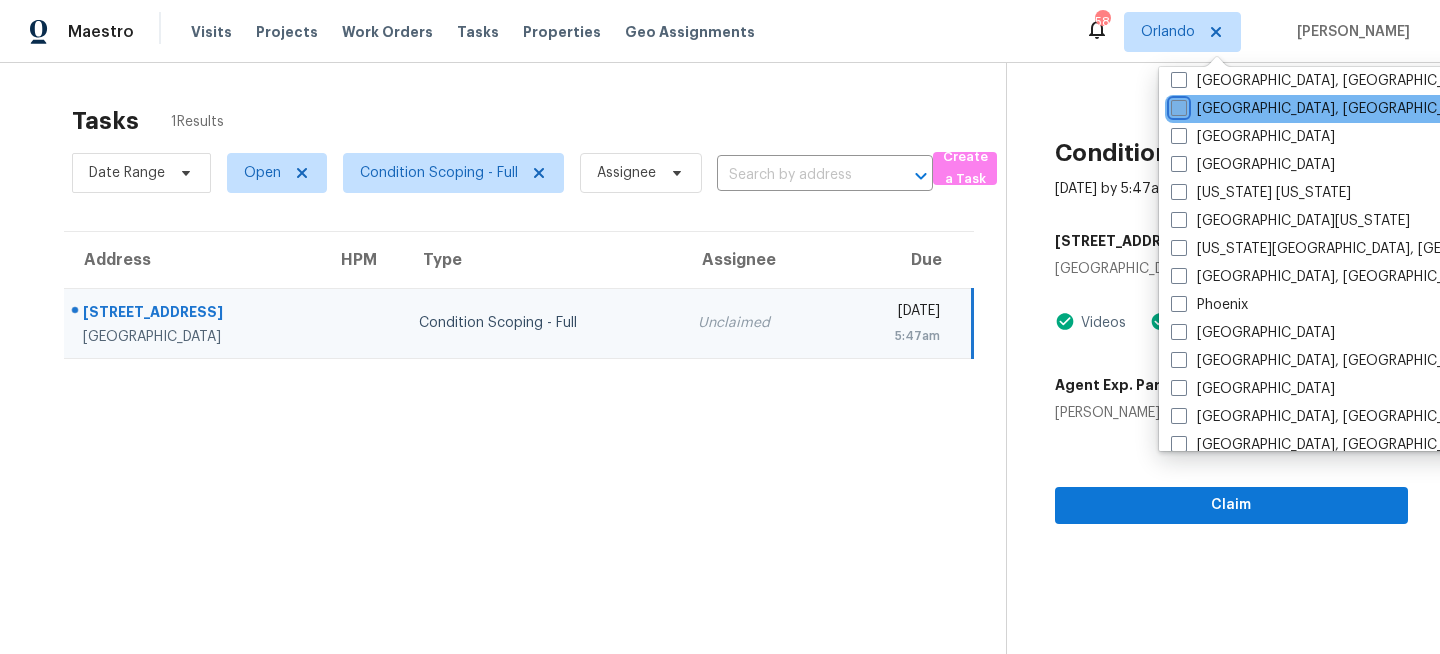 click on "Miami, FL" at bounding box center (1177, 105) 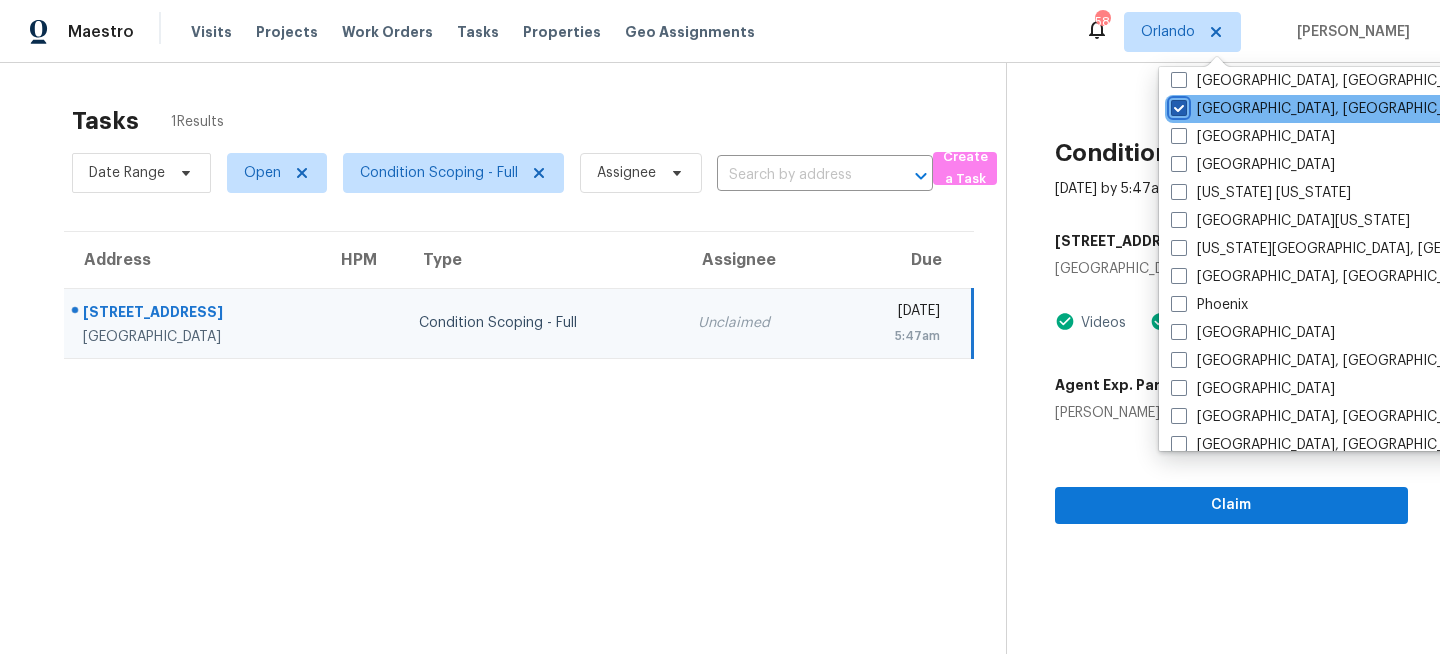 checkbox on "true" 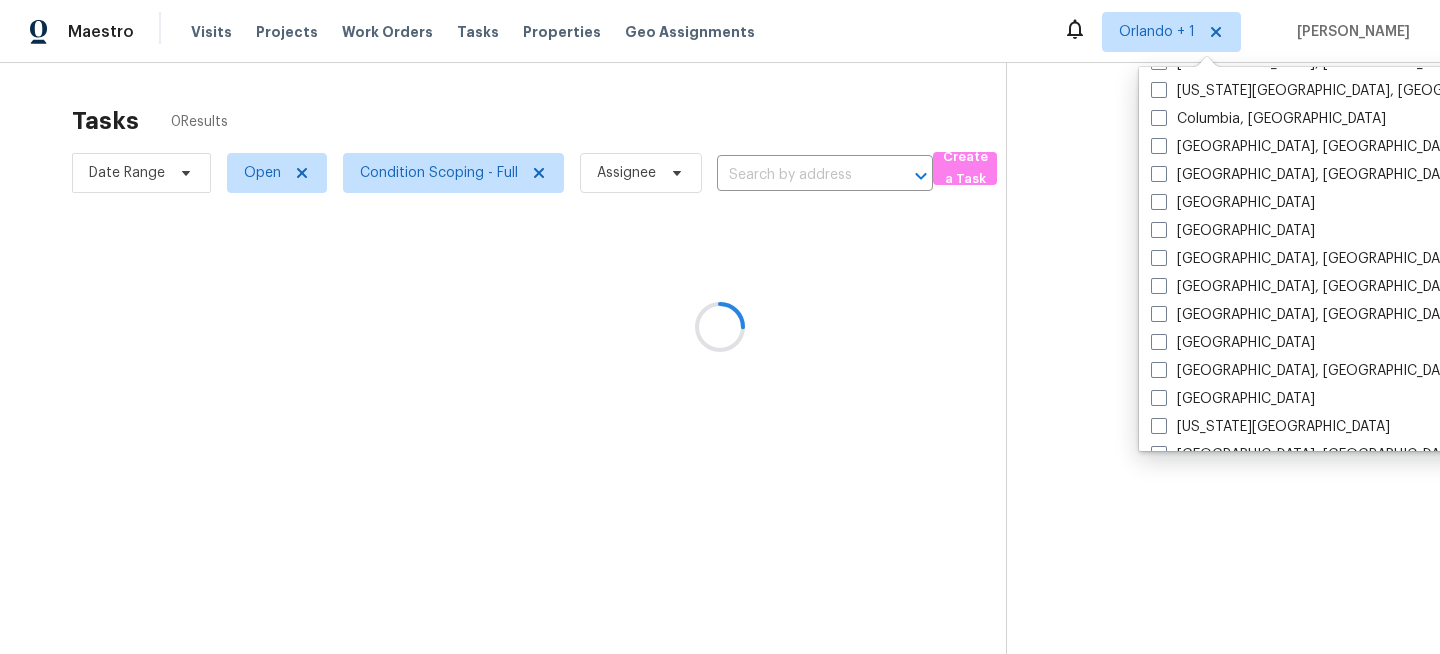 scroll, scrollTop: 0, scrollLeft: 0, axis: both 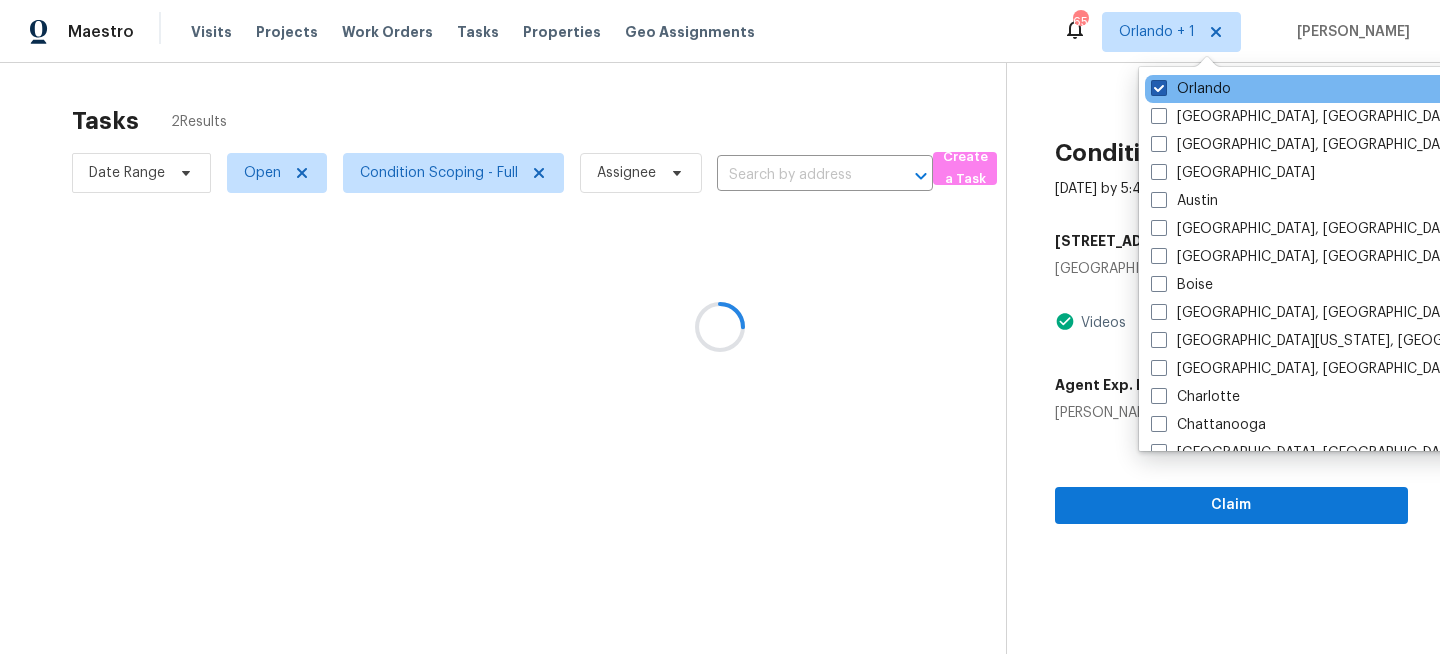 click on "Orlando" at bounding box center (1191, 89) 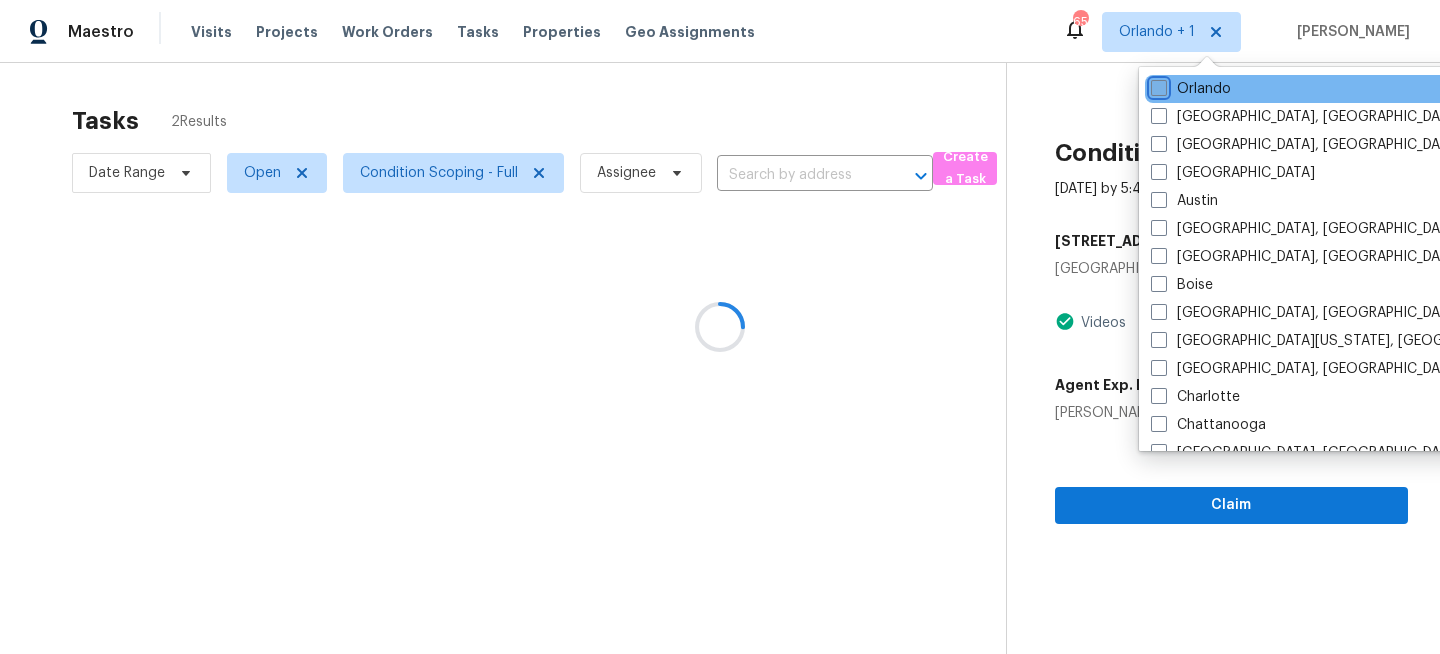 checkbox on "false" 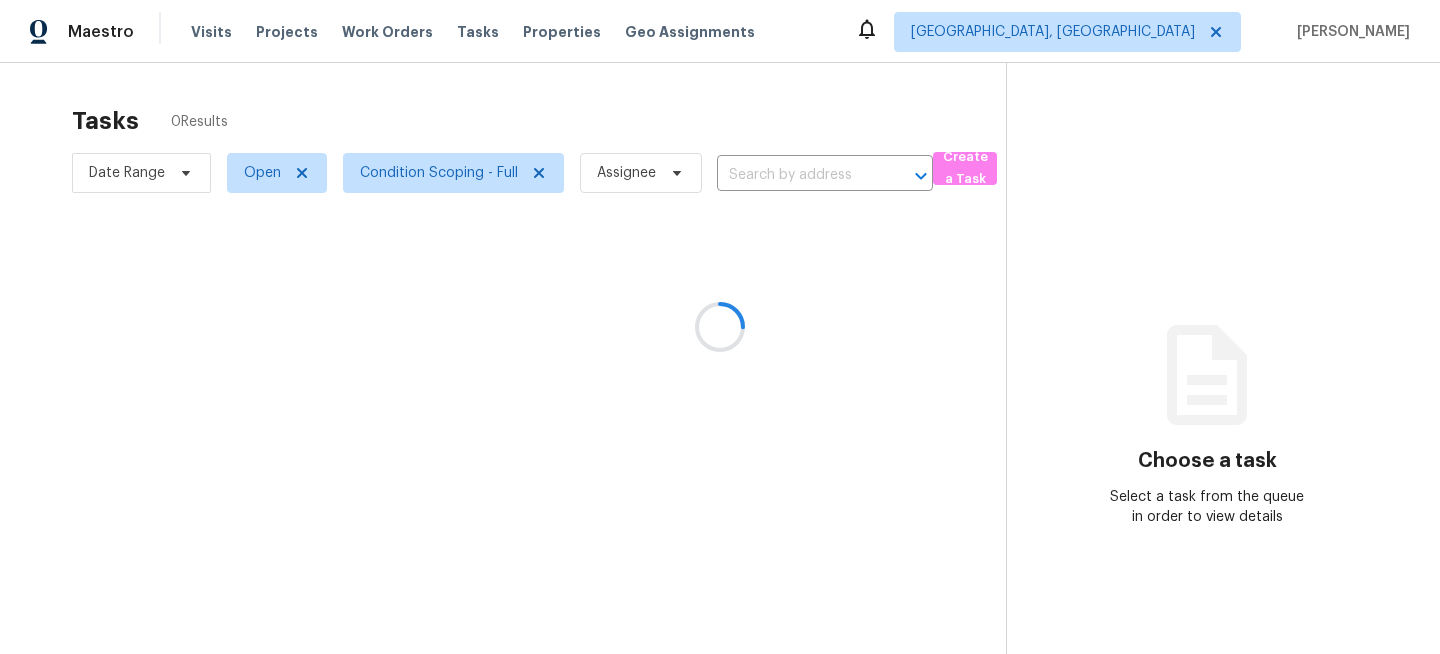 scroll, scrollTop: 0, scrollLeft: 0, axis: both 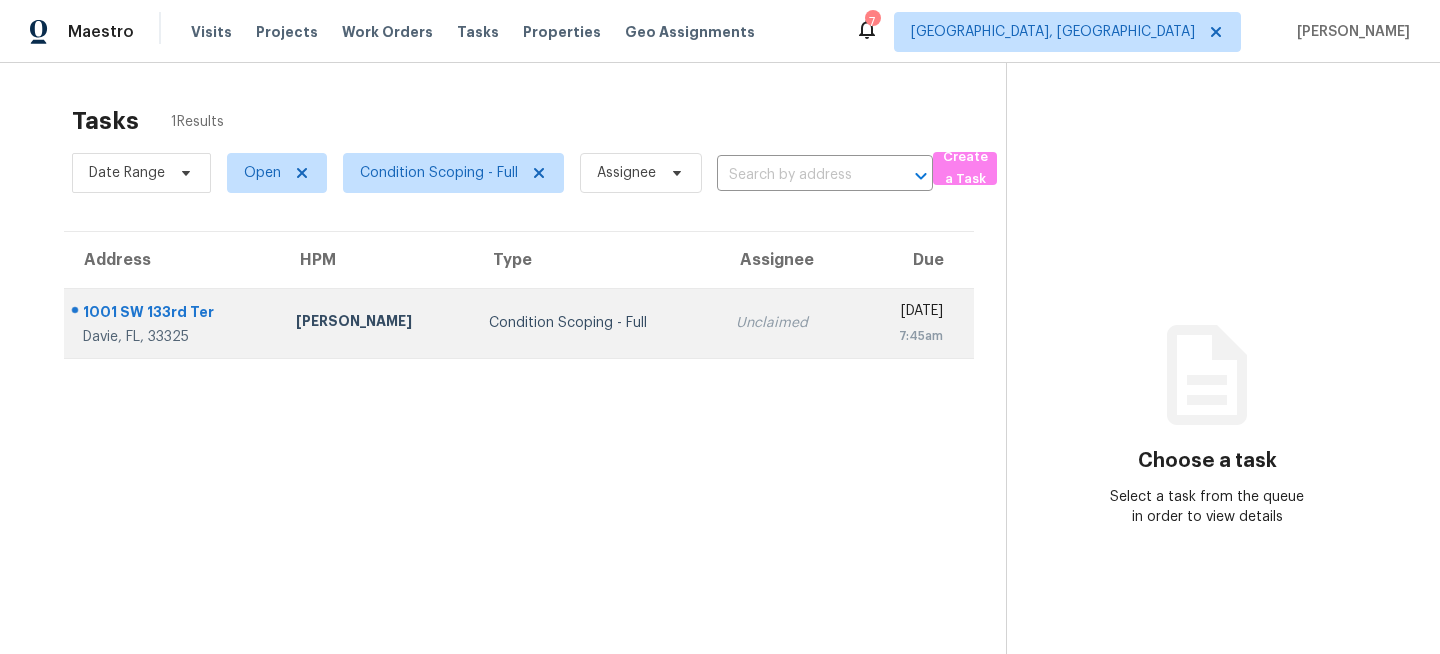 click on "Condition Scoping - Full" at bounding box center (596, 323) 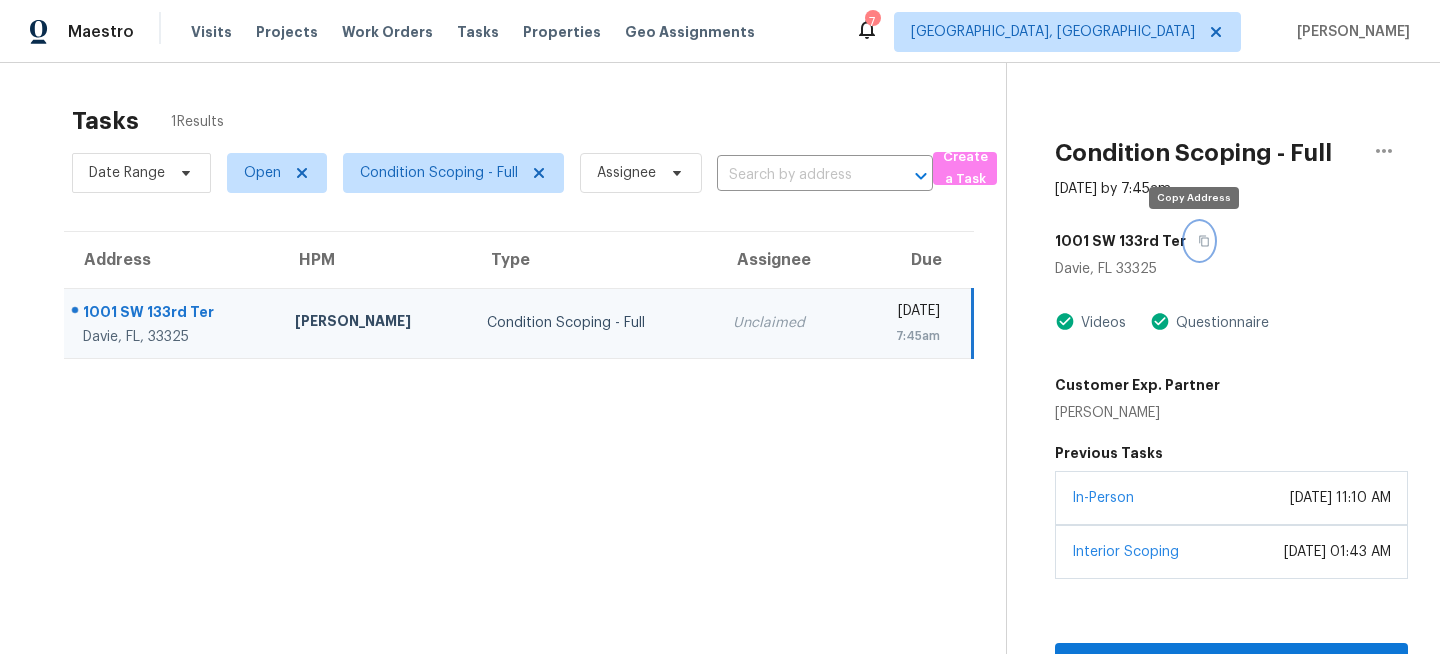 click at bounding box center [1199, 241] 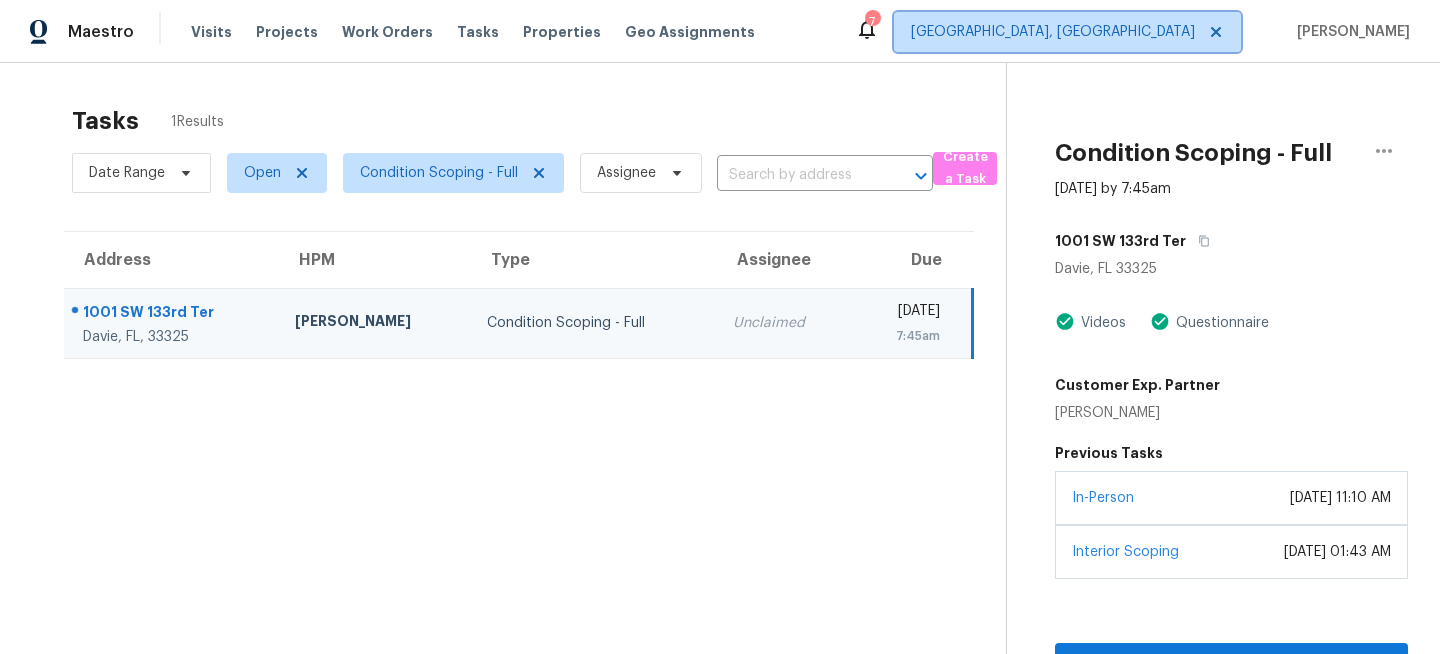 click on "[GEOGRAPHIC_DATA], [GEOGRAPHIC_DATA]" at bounding box center (1053, 32) 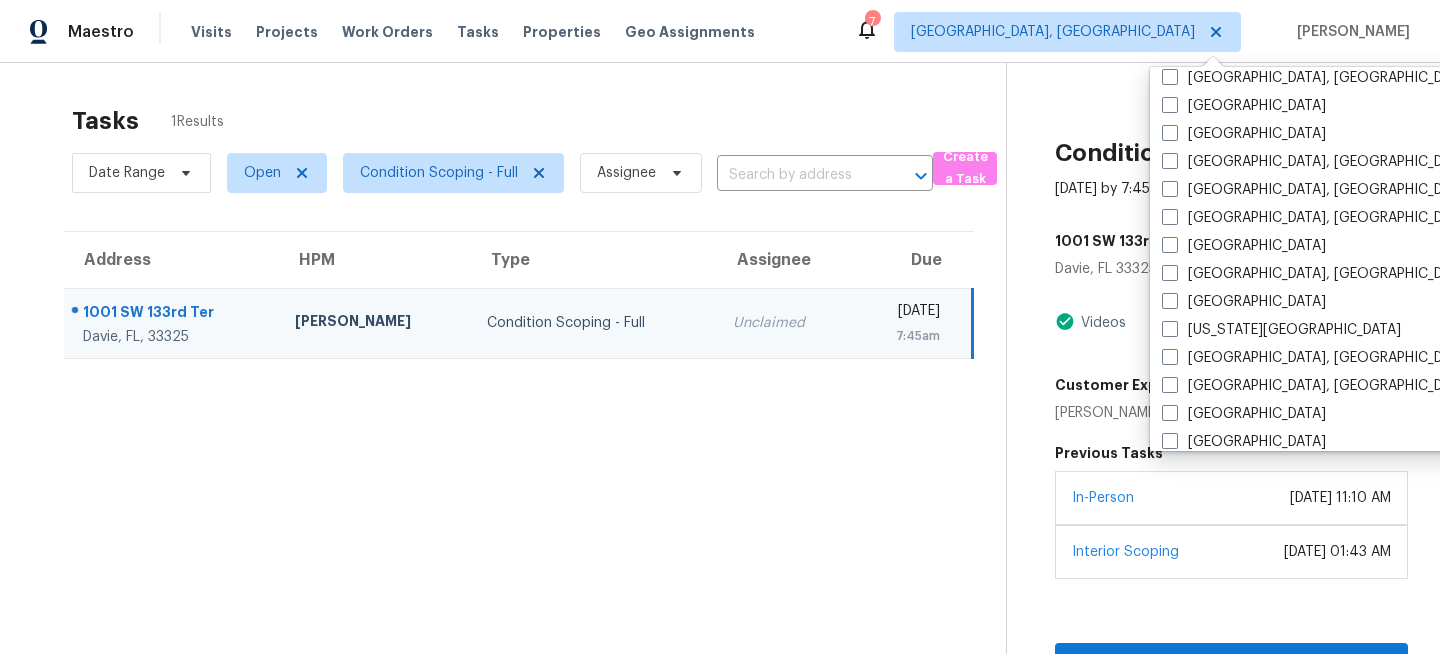scroll, scrollTop: 549, scrollLeft: 0, axis: vertical 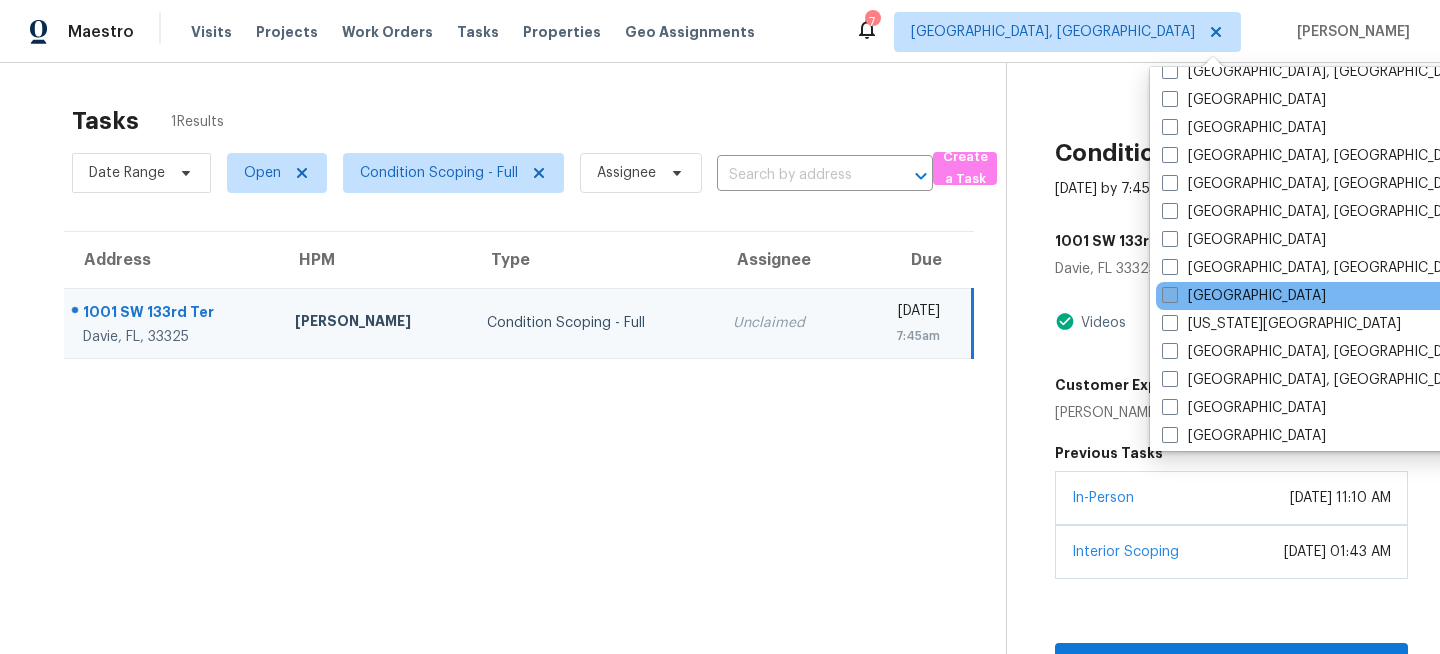 click at bounding box center (1170, 295) 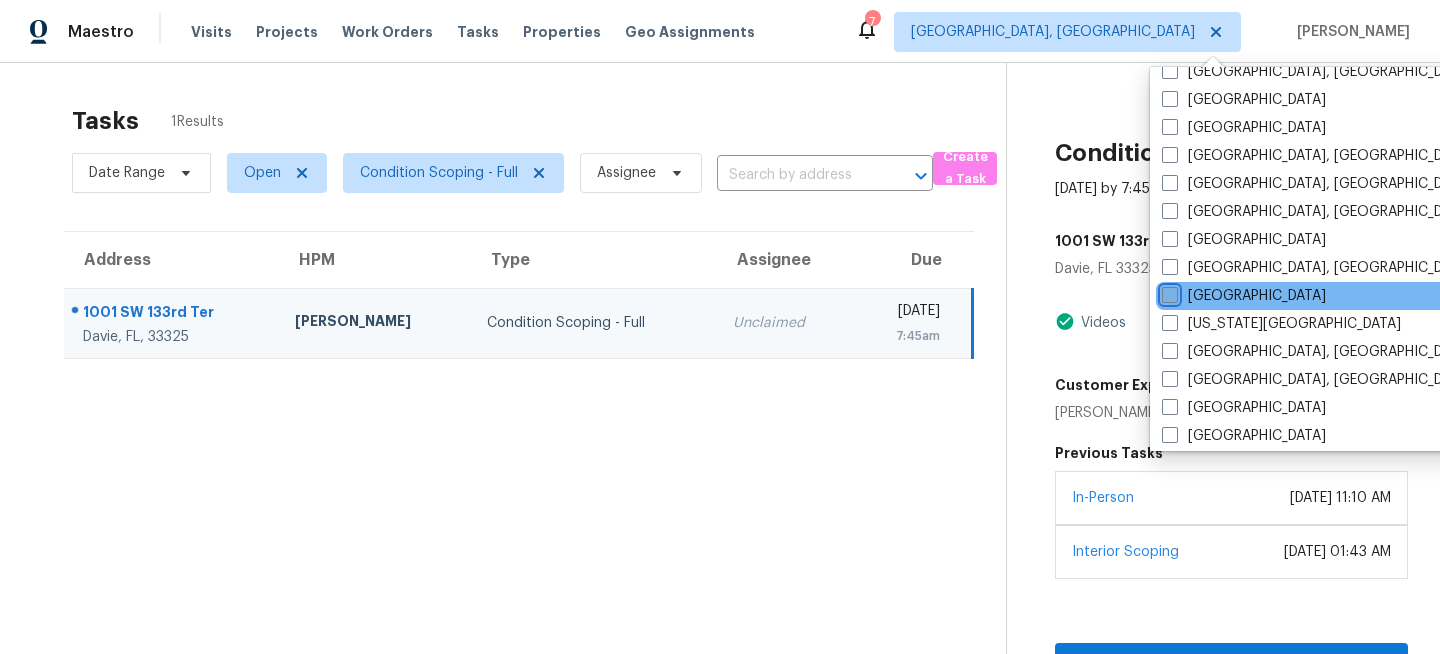click on "[GEOGRAPHIC_DATA]" at bounding box center [1168, 292] 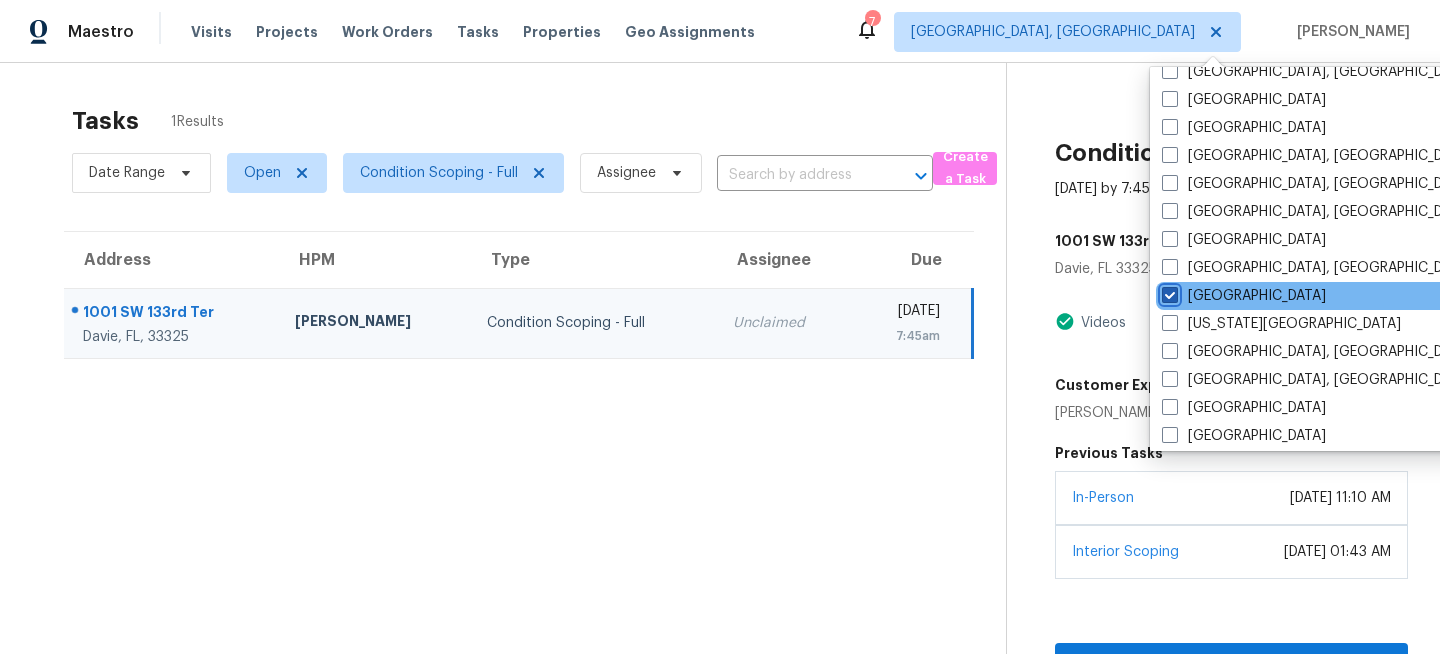 checkbox on "true" 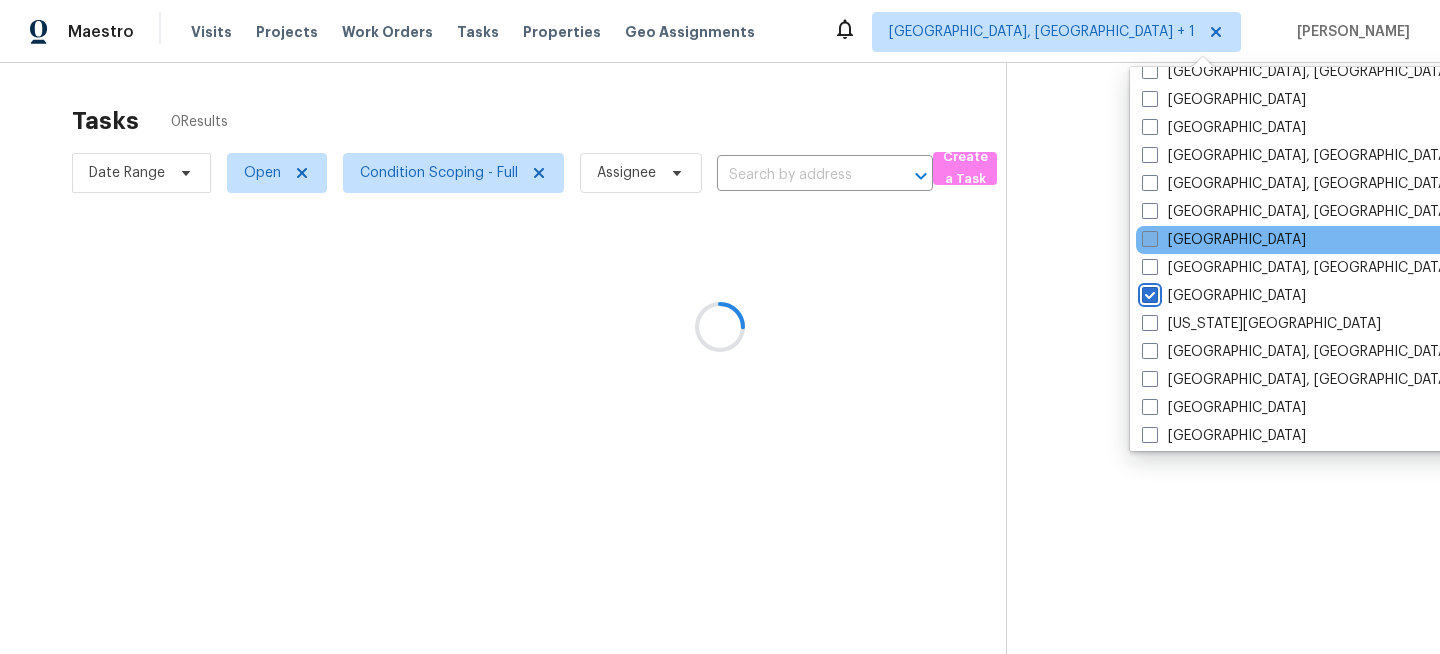 scroll, scrollTop: 0, scrollLeft: 0, axis: both 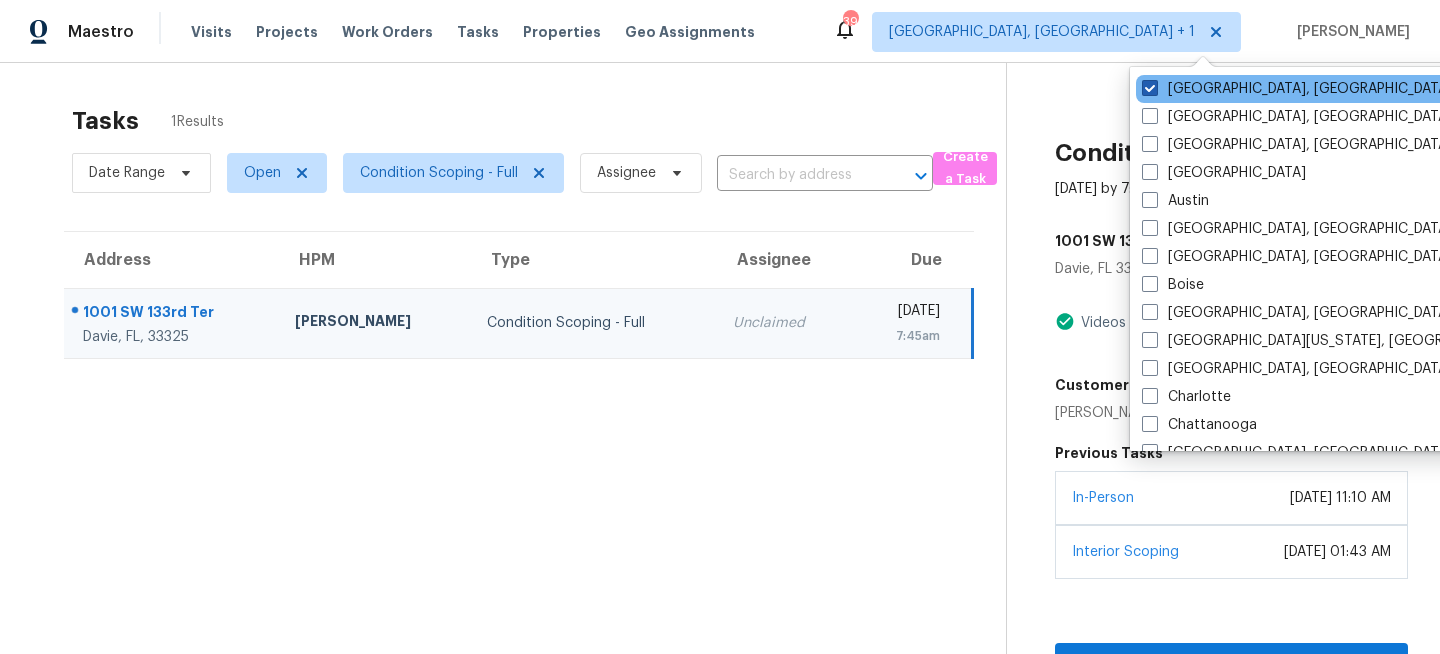 click on "[GEOGRAPHIC_DATA], [GEOGRAPHIC_DATA]" at bounding box center (1297, 89) 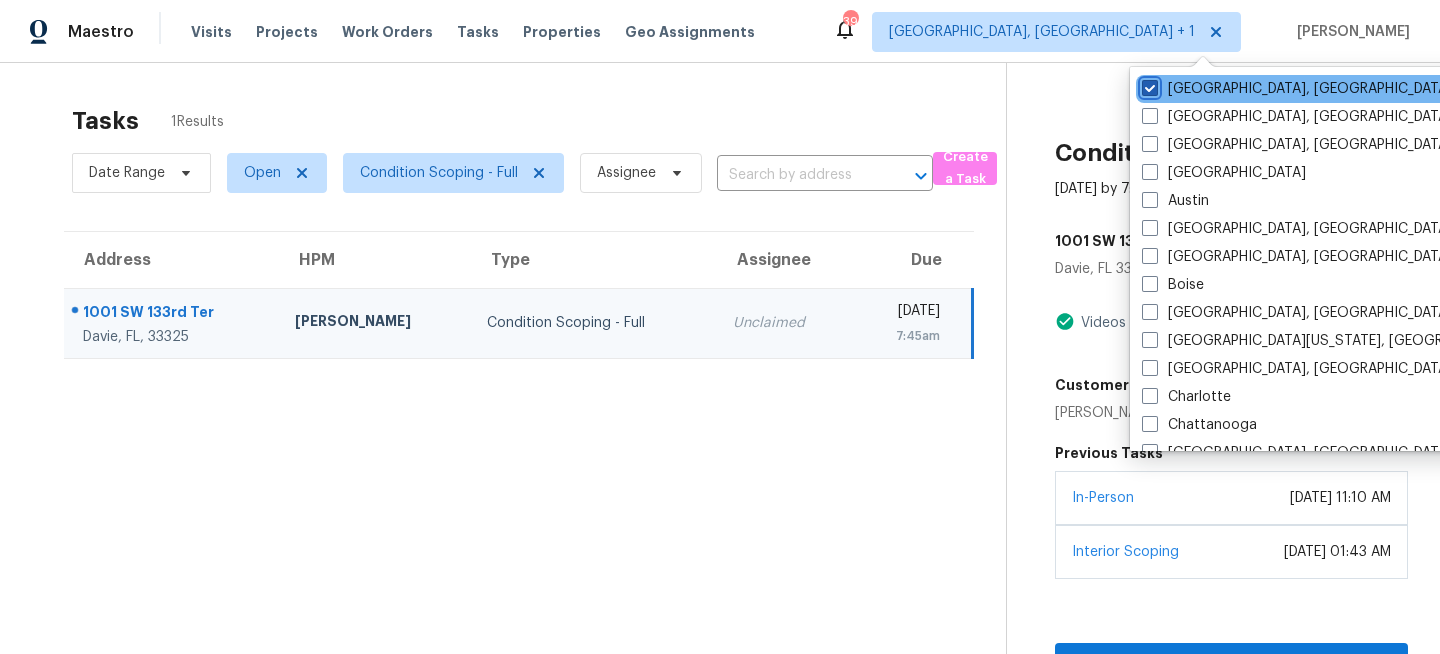 click on "[GEOGRAPHIC_DATA], [GEOGRAPHIC_DATA]" at bounding box center [1148, 85] 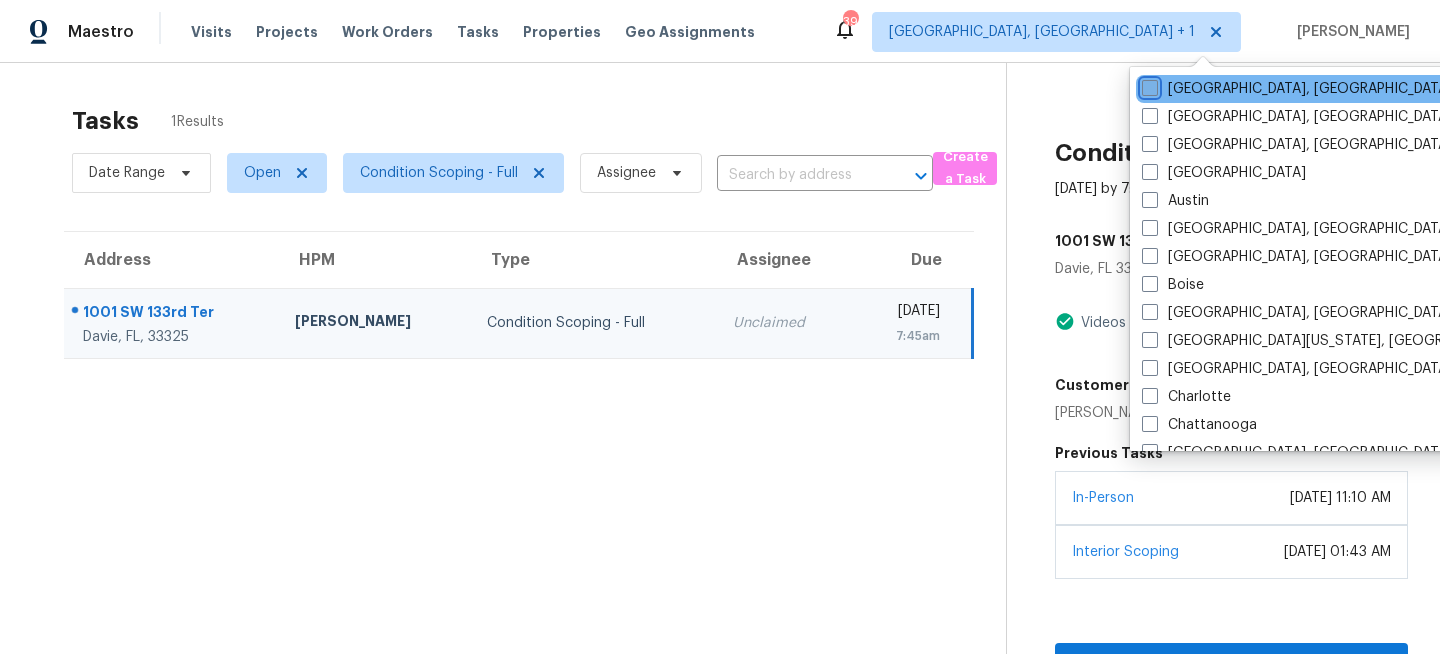 checkbox on "false" 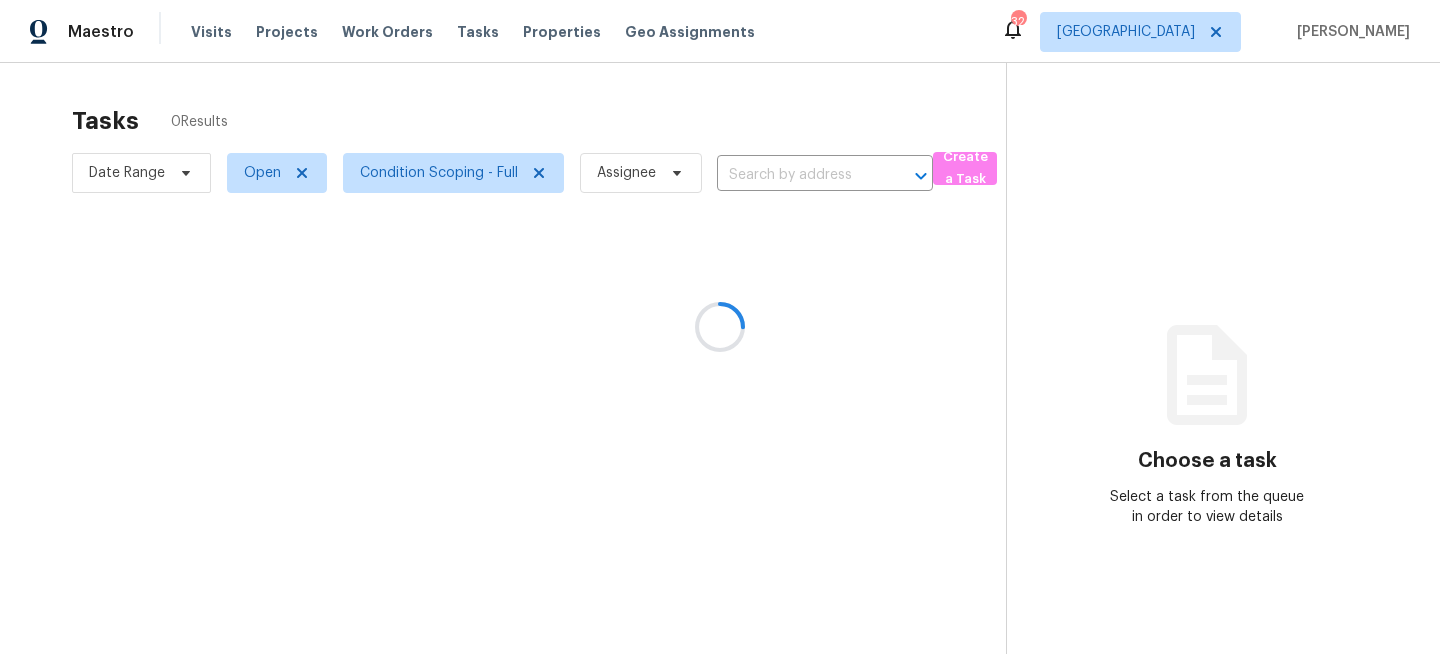 scroll, scrollTop: 0, scrollLeft: 0, axis: both 